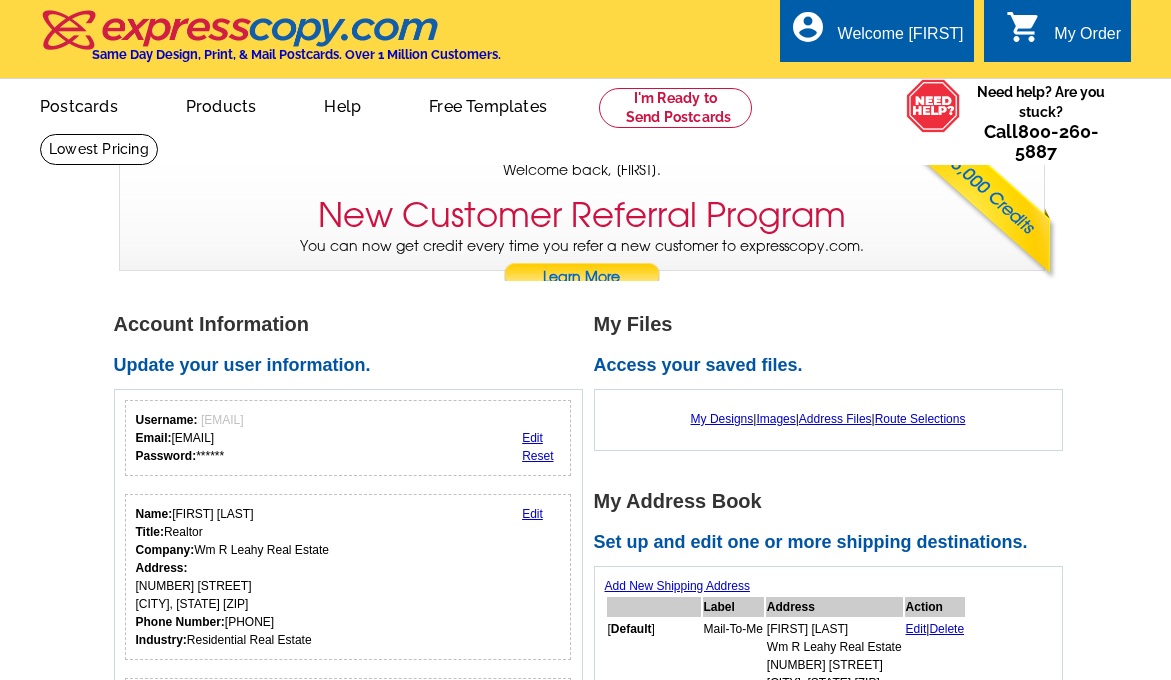 scroll, scrollTop: 0, scrollLeft: 0, axis: both 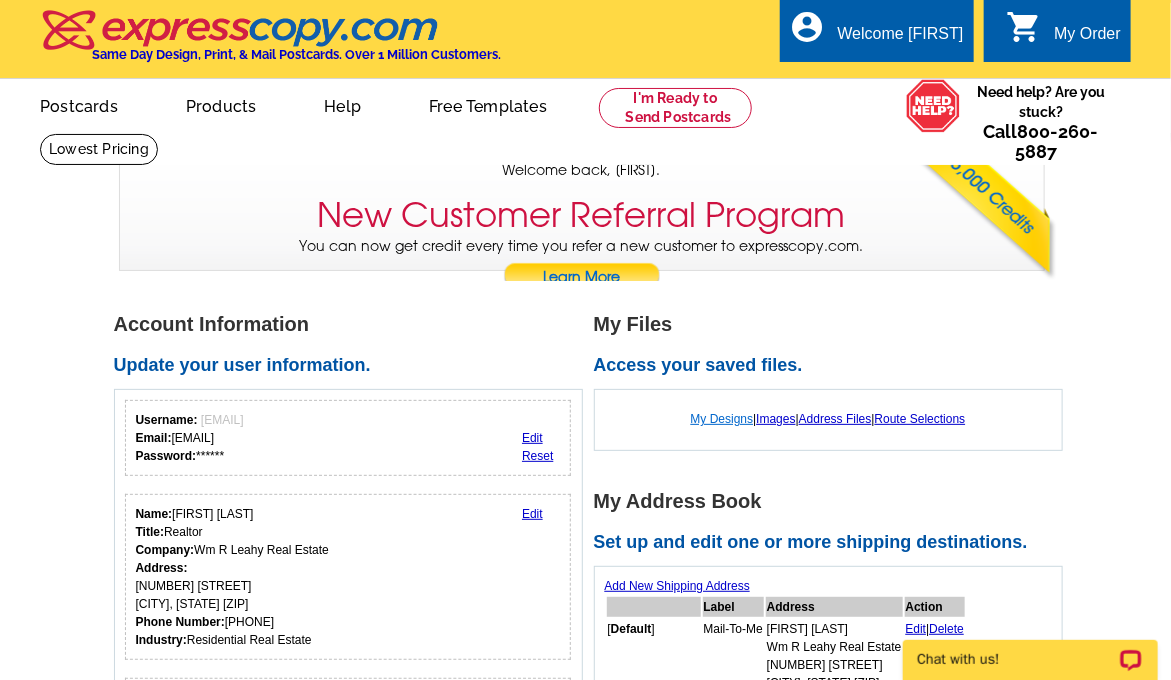 click on "My Designs" at bounding box center (722, 419) 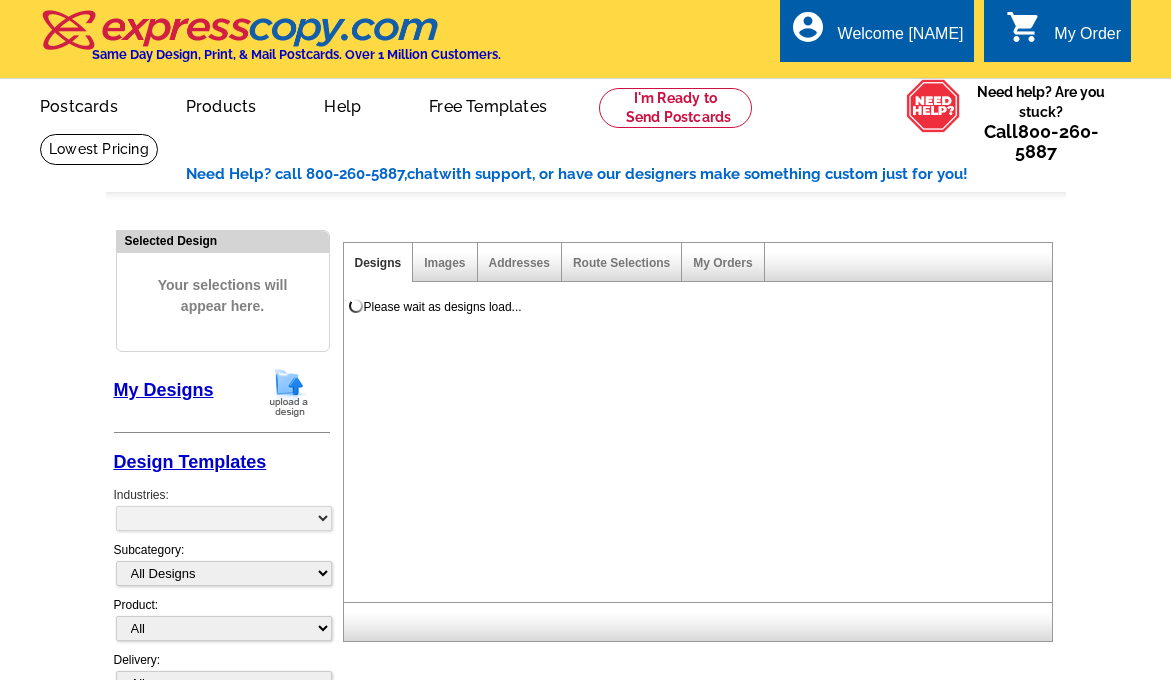 scroll, scrollTop: 0, scrollLeft: 0, axis: both 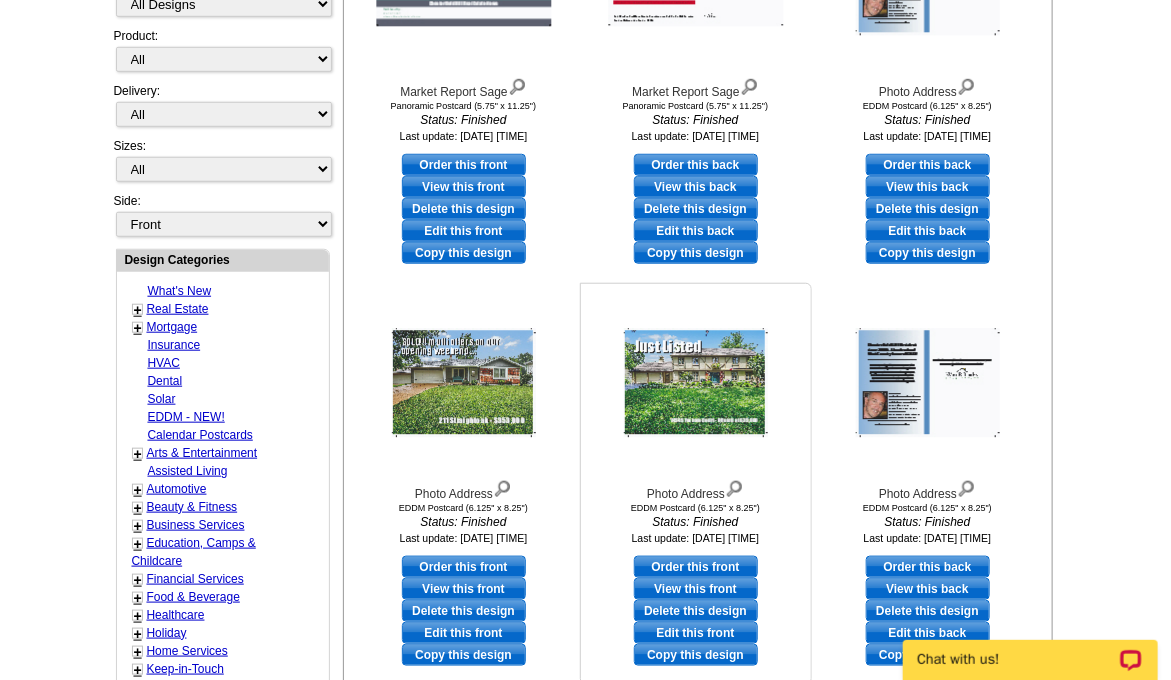 click on "Copy this design" at bounding box center (696, 655) 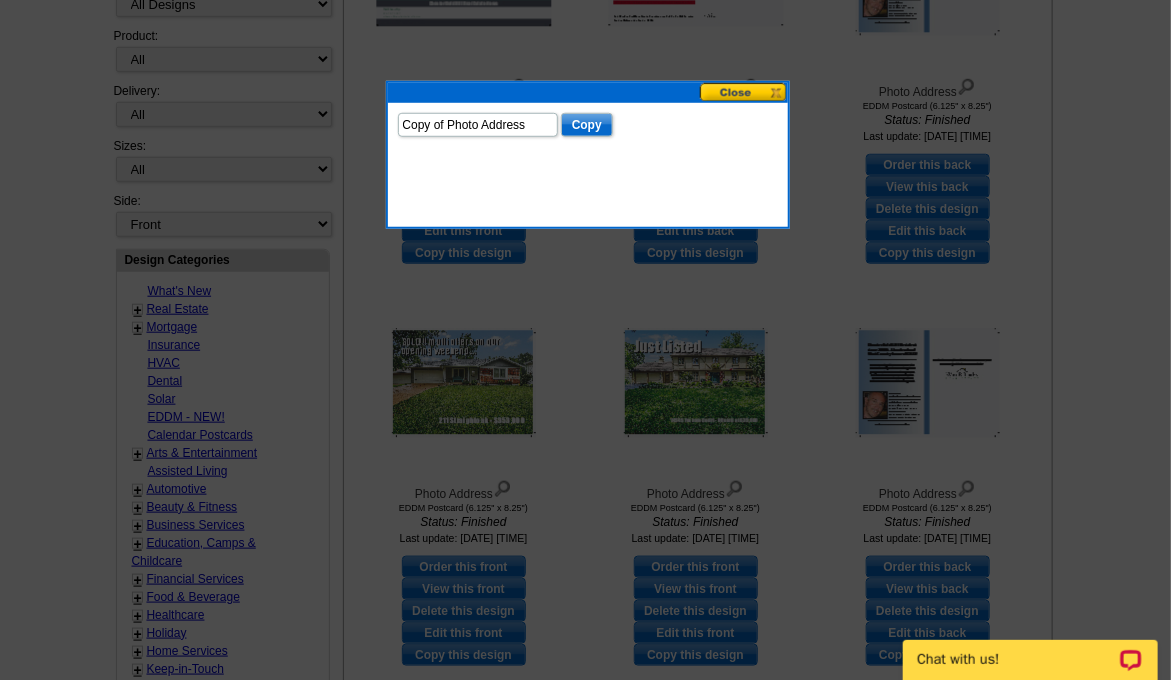 click at bounding box center [744, 92] 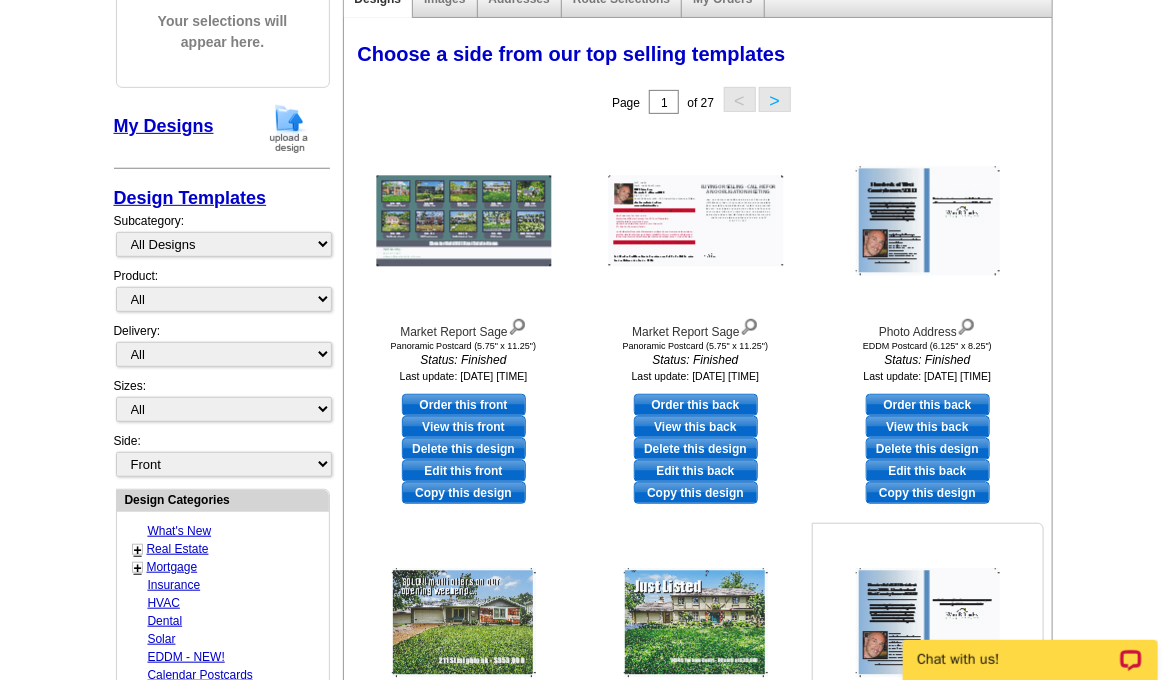 scroll, scrollTop: 258, scrollLeft: 0, axis: vertical 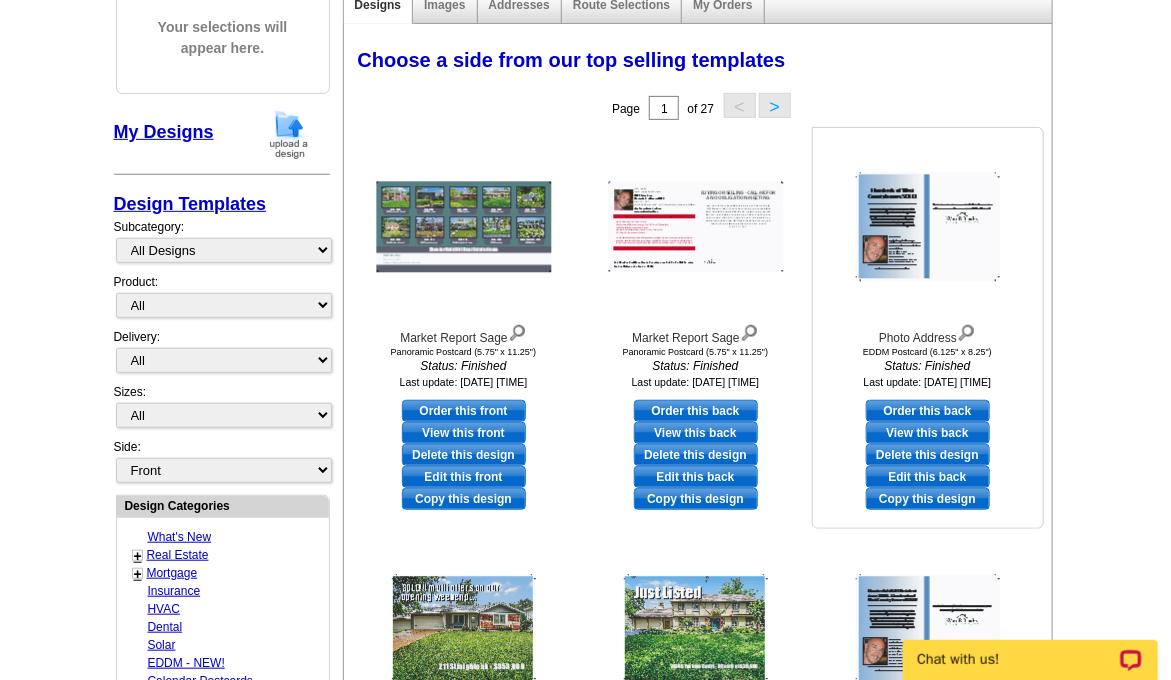 click on "Copy this design" at bounding box center (928, 499) 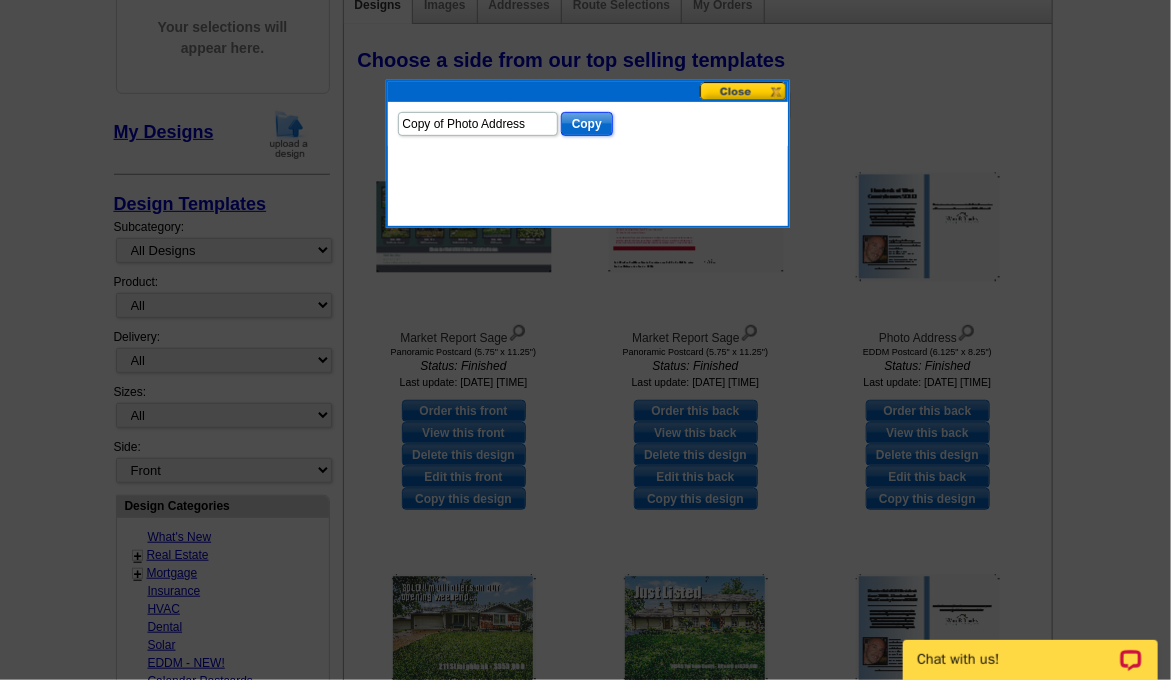 click on "Copy" at bounding box center (587, 124) 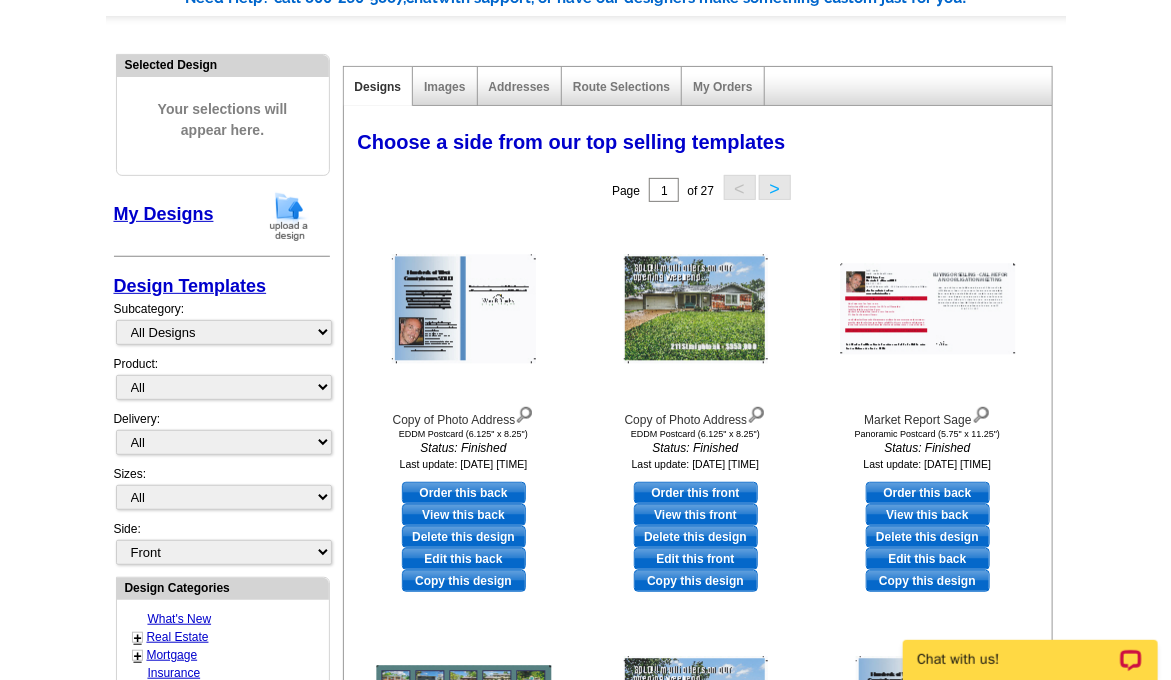 scroll, scrollTop: 177, scrollLeft: 0, axis: vertical 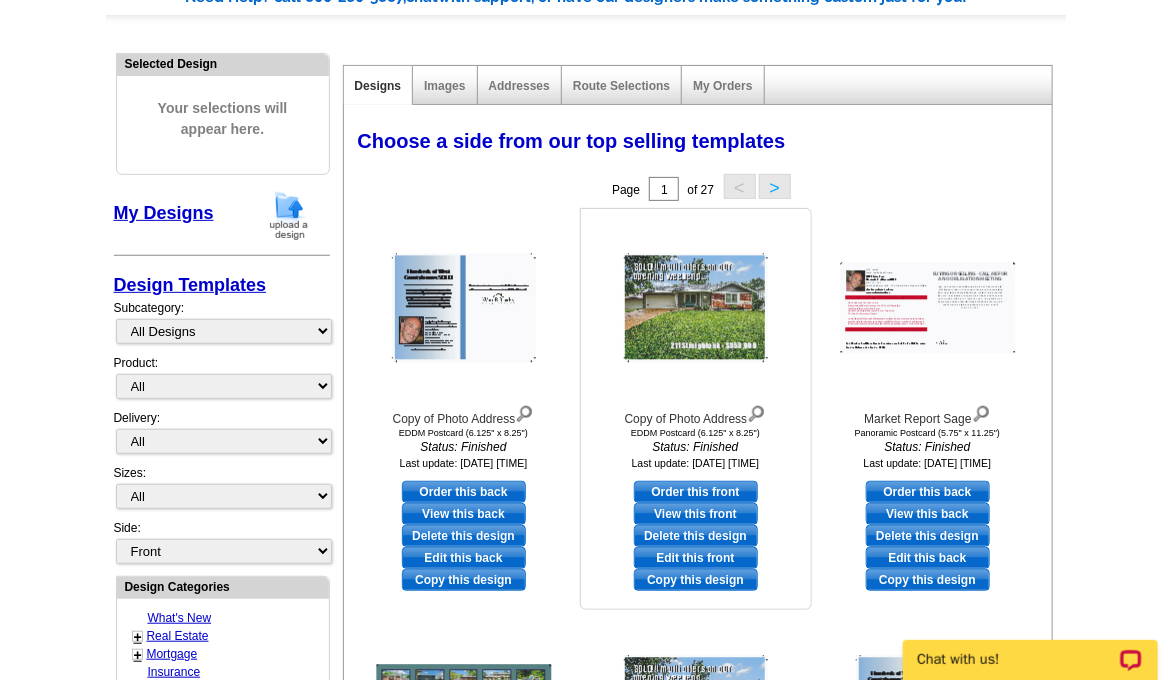 click on "Copy this design" at bounding box center (696, 580) 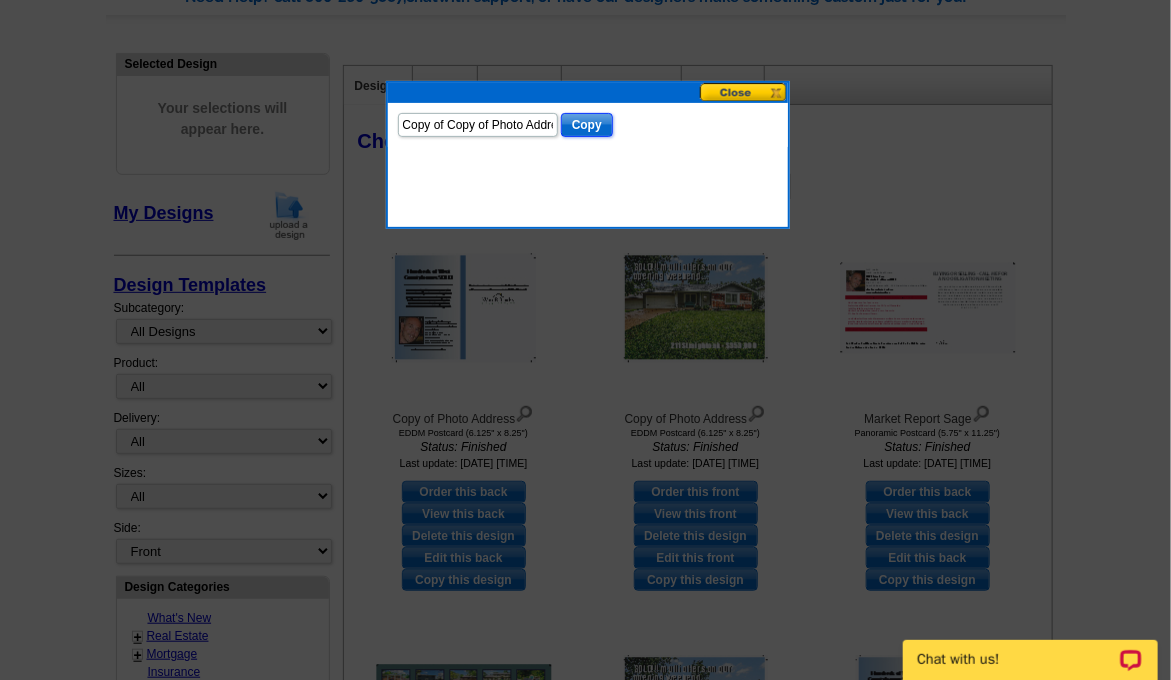 click on "Copy" at bounding box center [587, 125] 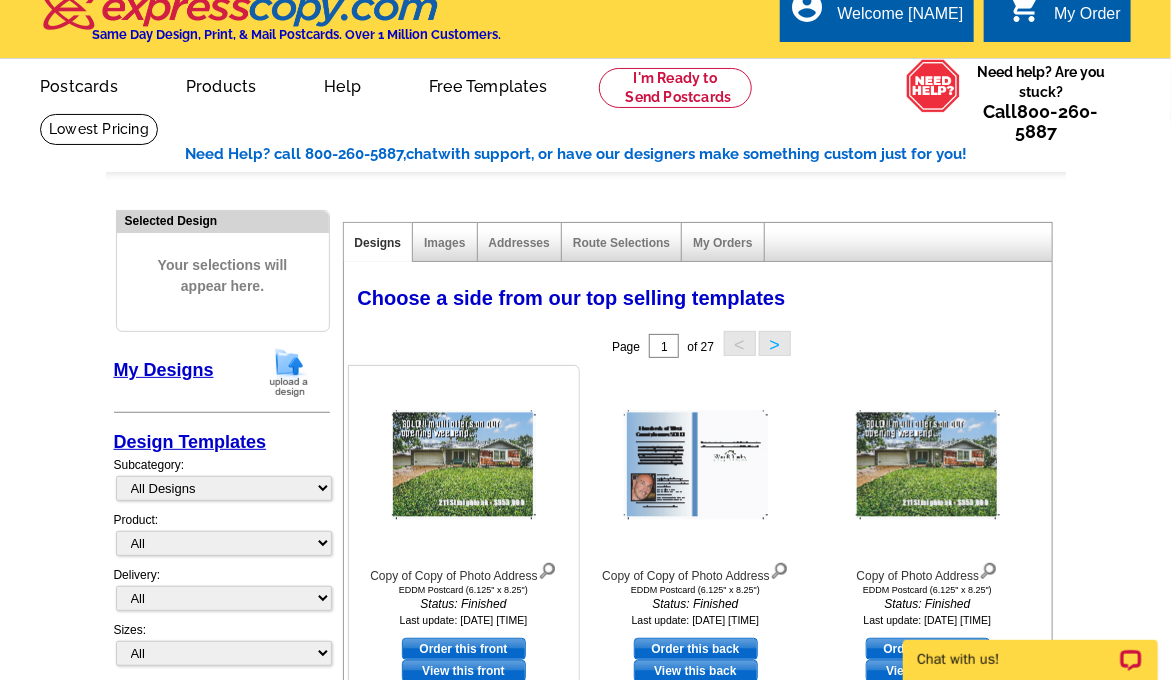 scroll, scrollTop: 0, scrollLeft: 0, axis: both 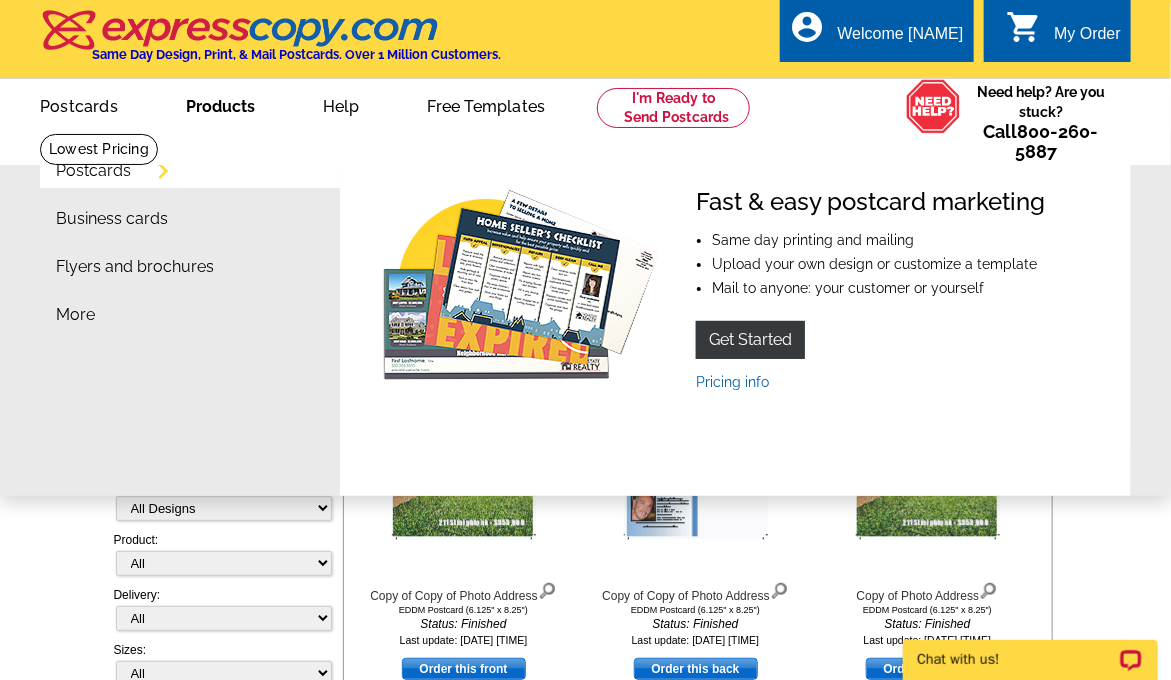 click on "Products" at bounding box center [220, 104] 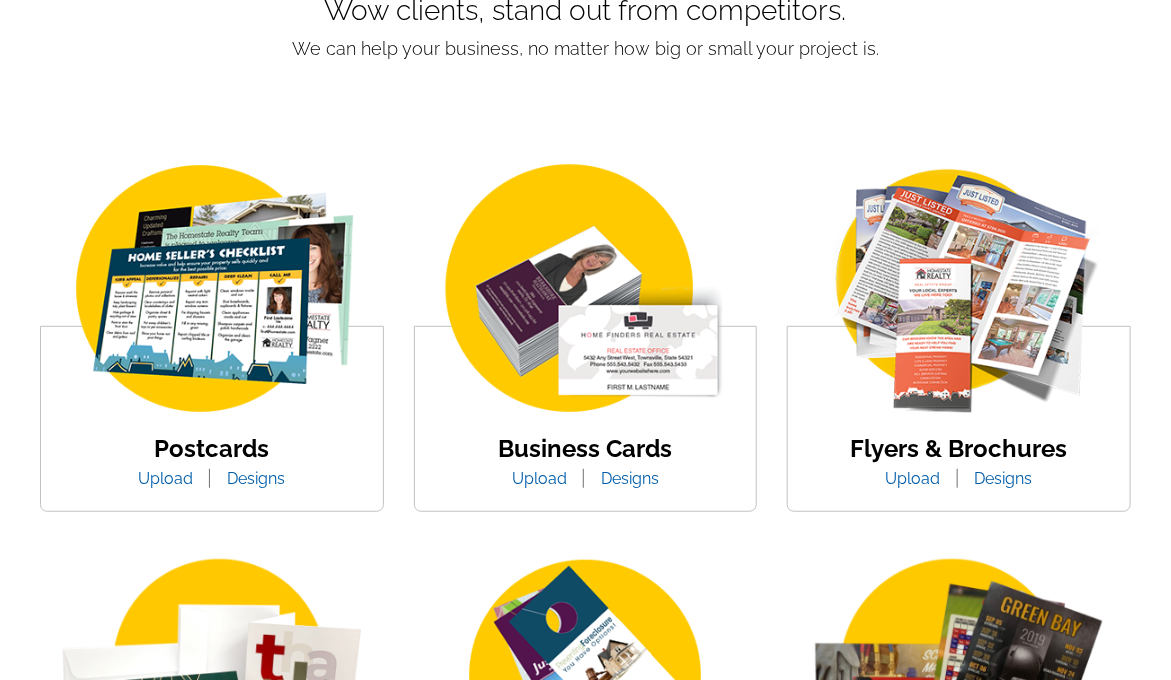 scroll, scrollTop: 342, scrollLeft: 0, axis: vertical 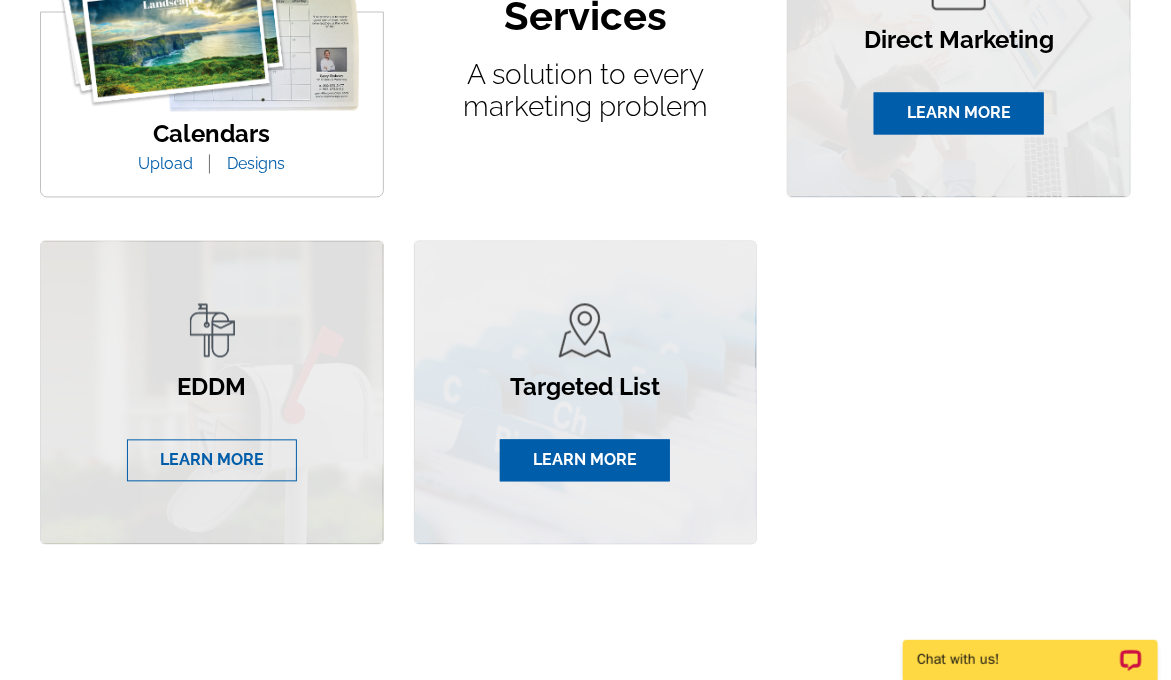 click on "LEARN MORE" at bounding box center [212, 461] 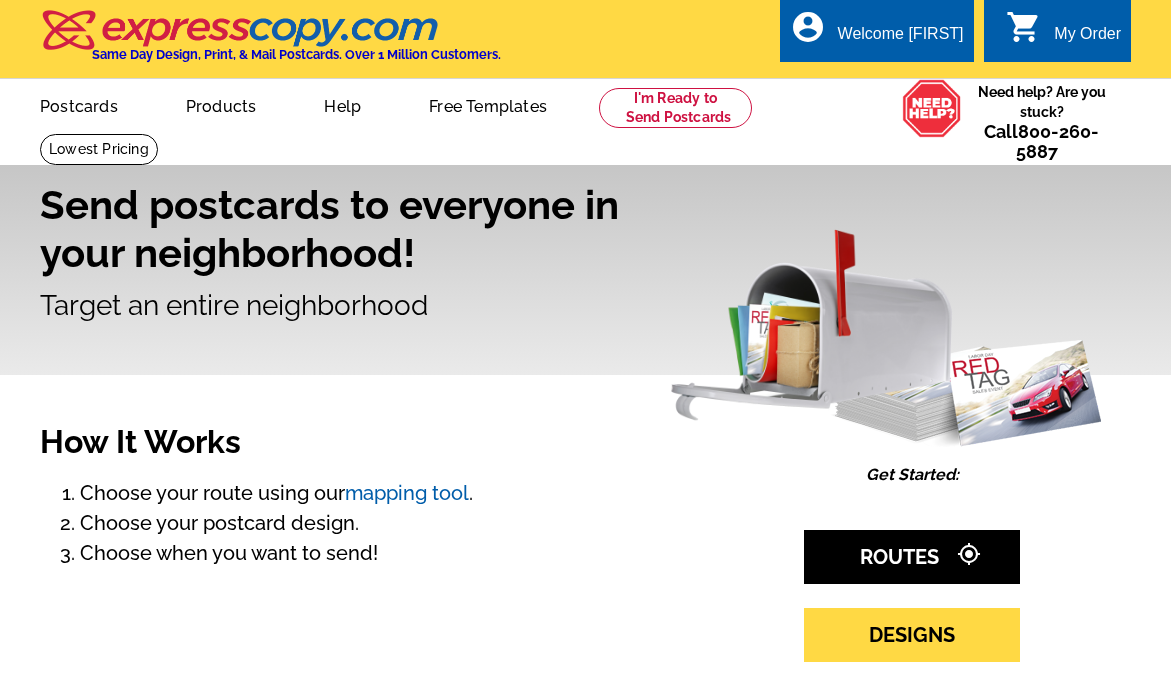 scroll, scrollTop: 0, scrollLeft: 0, axis: both 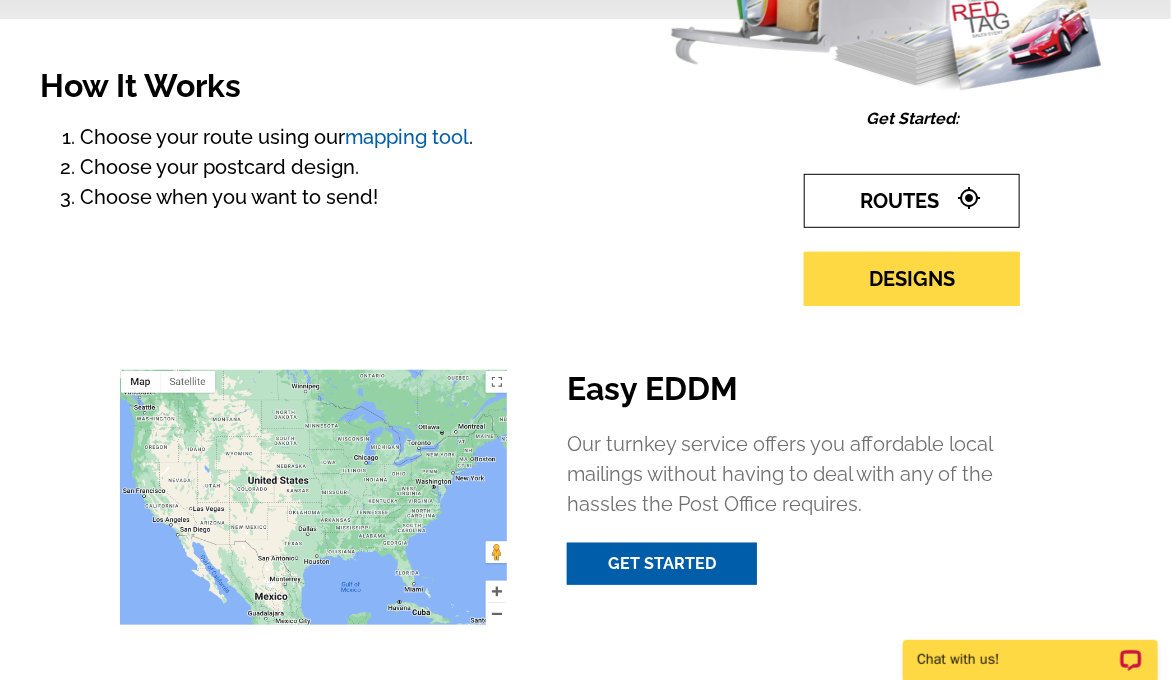click on "ROUTES
gps_fixed" at bounding box center [912, 201] 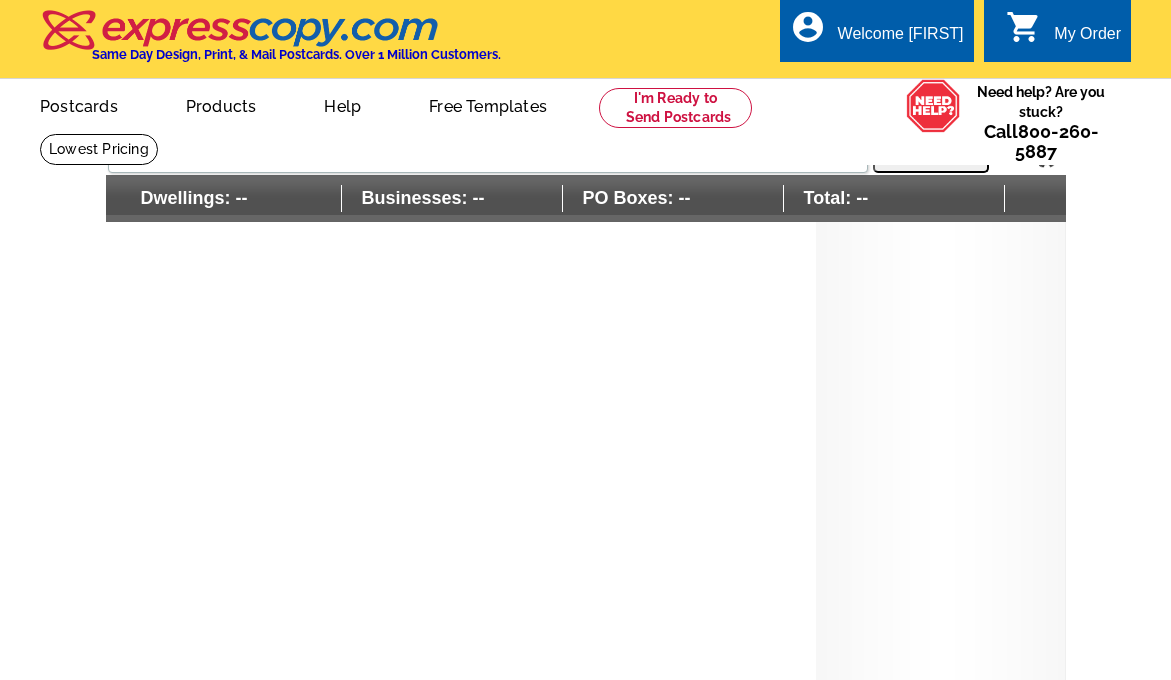 scroll, scrollTop: 0, scrollLeft: 0, axis: both 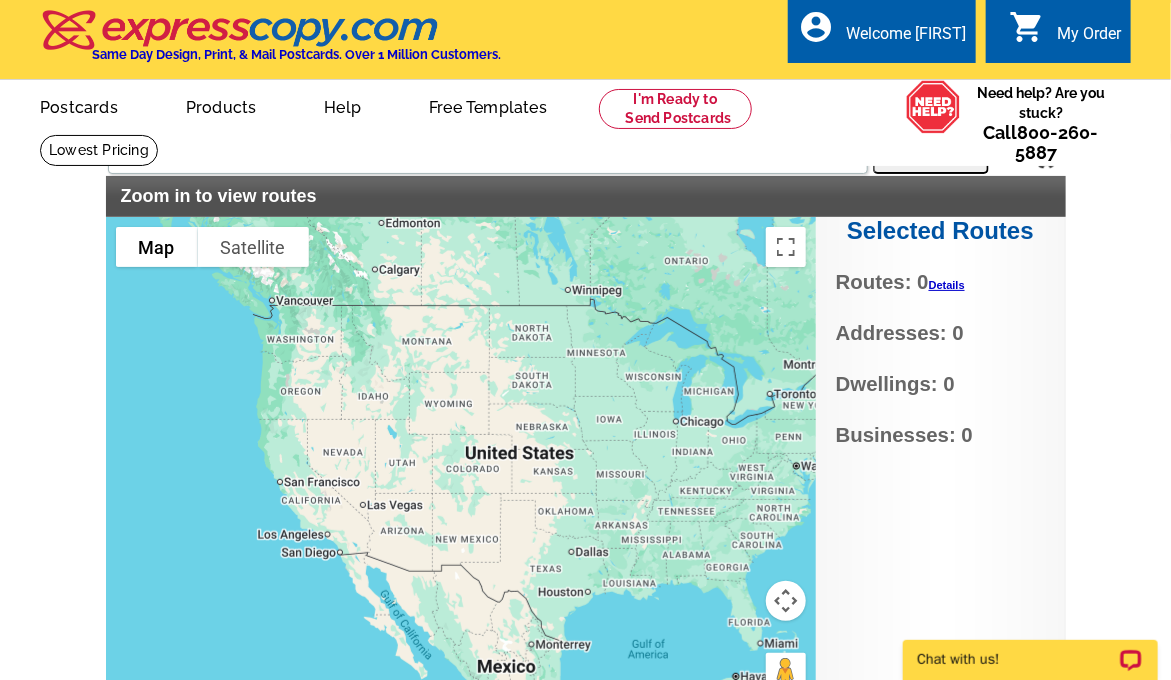 click at bounding box center [461, 467] 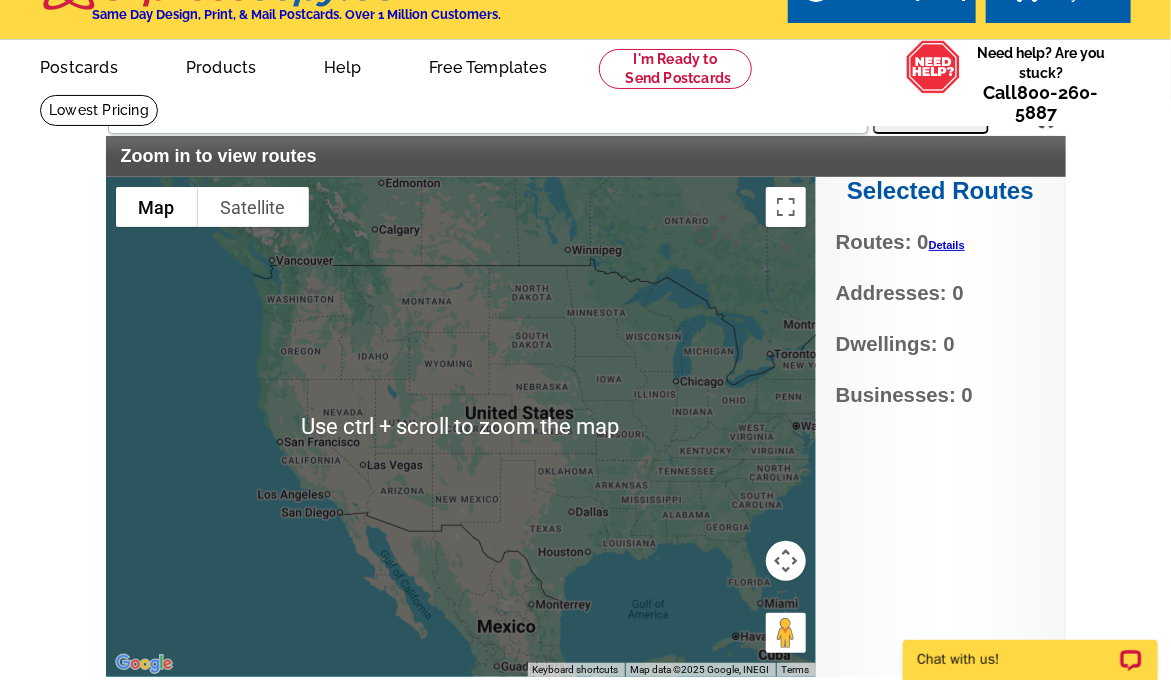 scroll, scrollTop: 43, scrollLeft: 0, axis: vertical 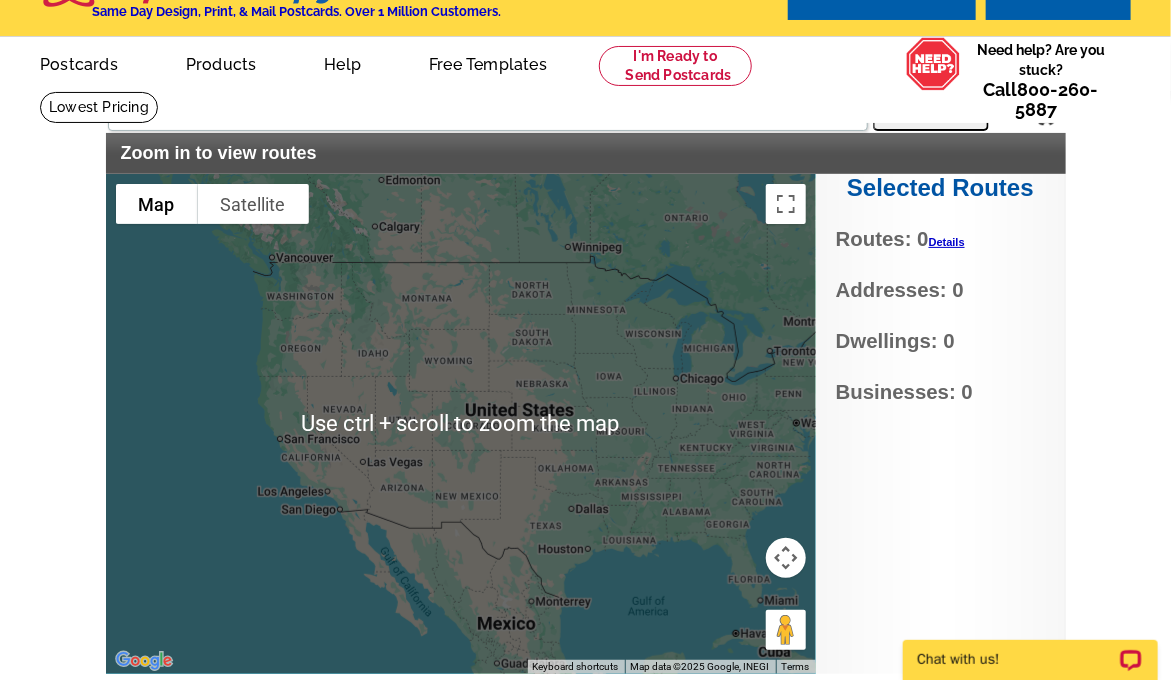 click at bounding box center (786, 558) 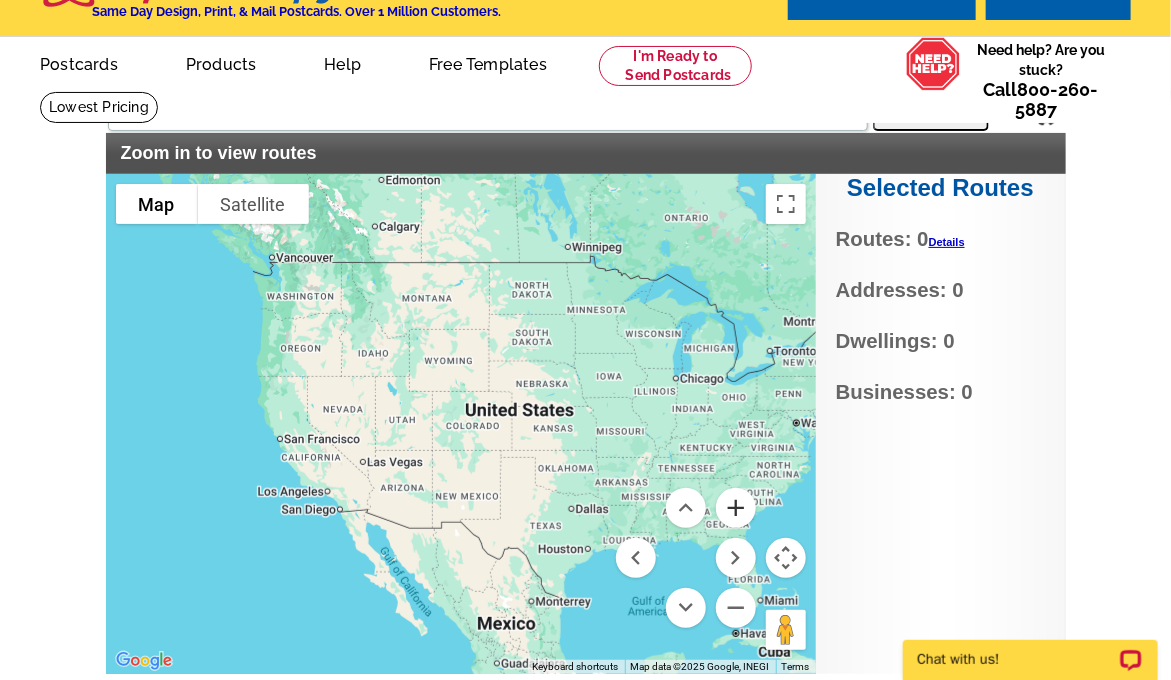 click at bounding box center [736, 508] 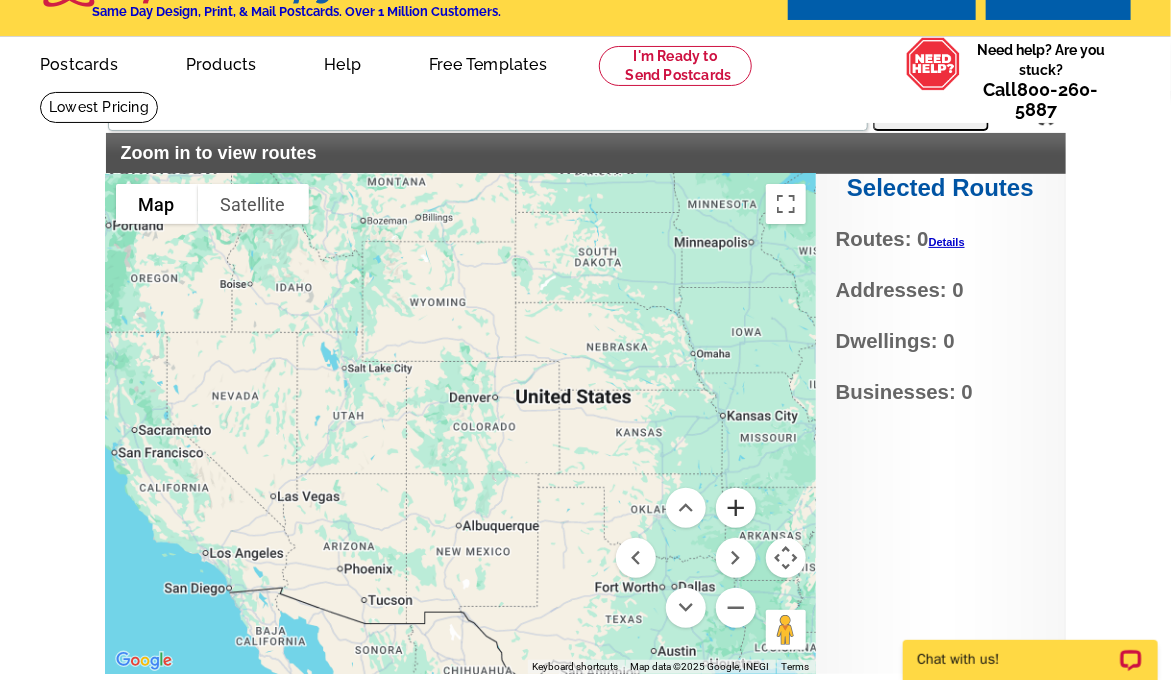 click at bounding box center (736, 508) 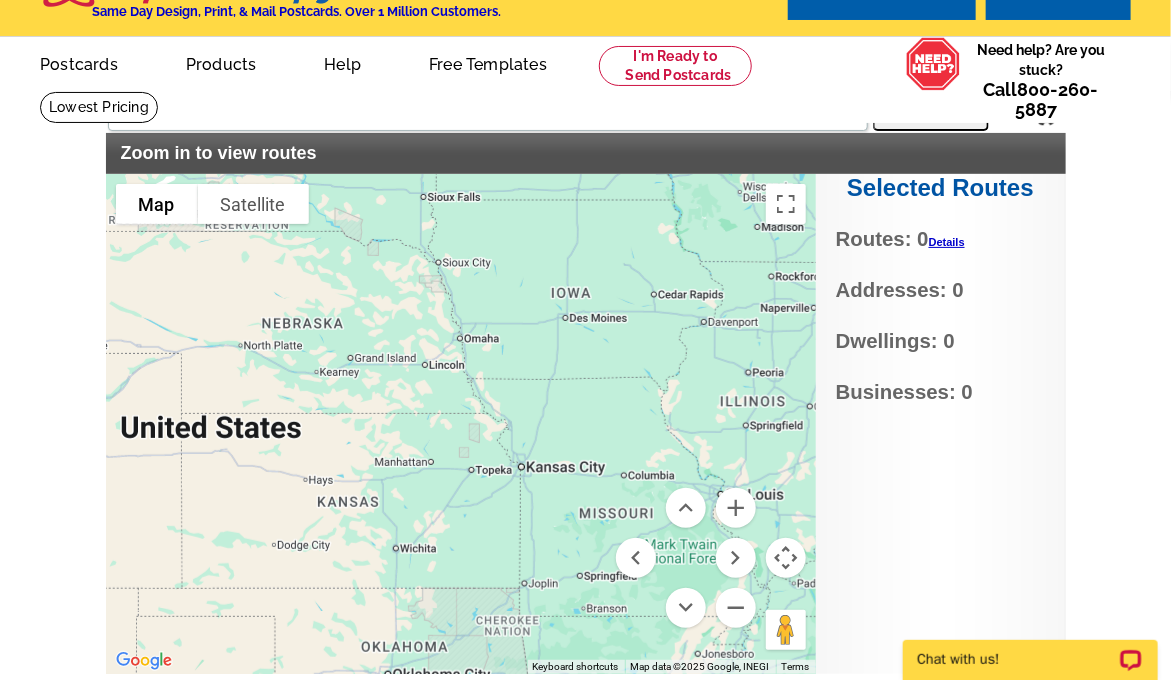 drag, startPoint x: 744, startPoint y: 352, endPoint x: 230, endPoint y: 415, distance: 517.8465 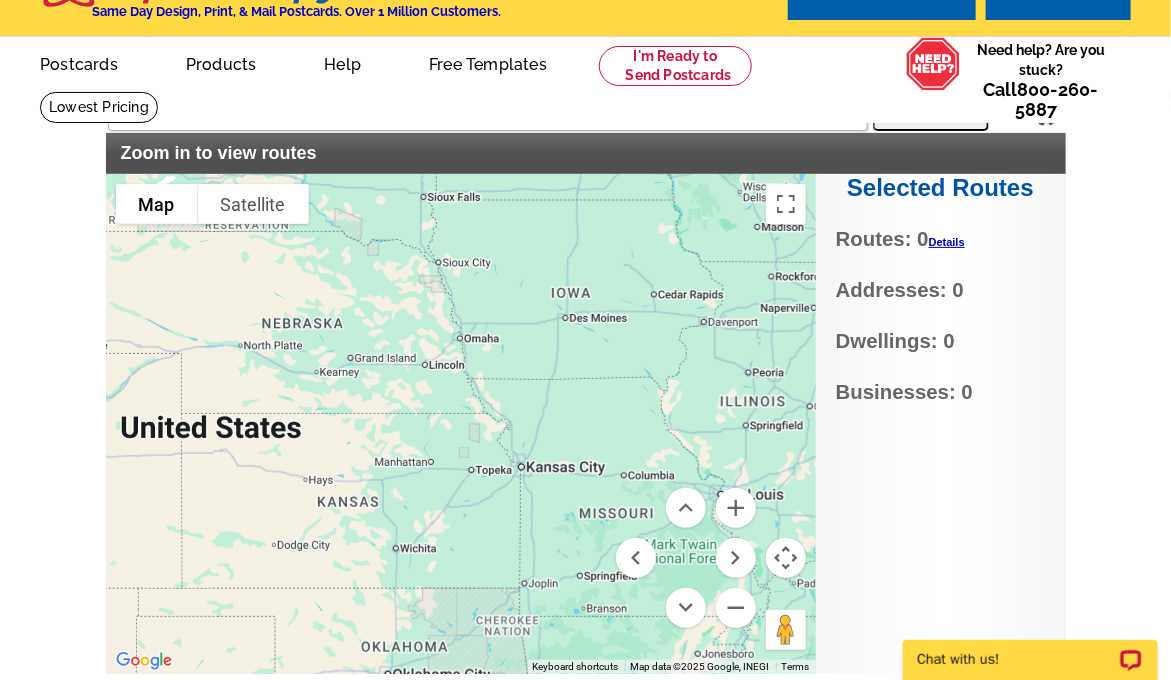 click at bounding box center (461, 424) 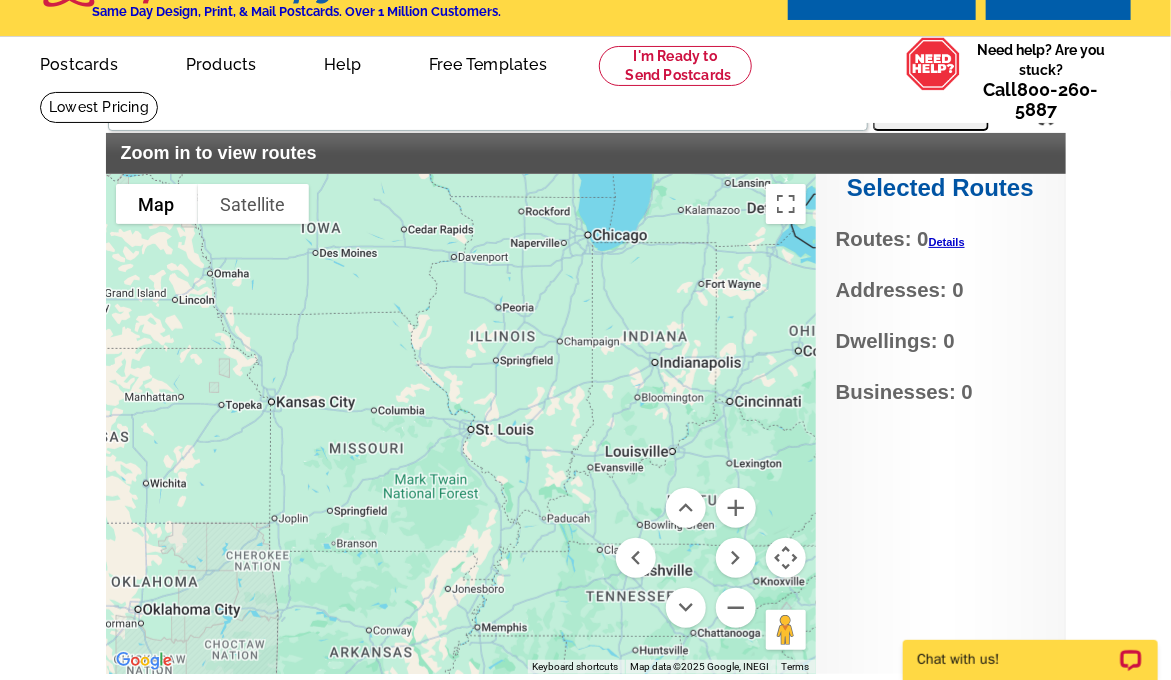 drag, startPoint x: 595, startPoint y: 487, endPoint x: 314, endPoint y: 422, distance: 288.41983 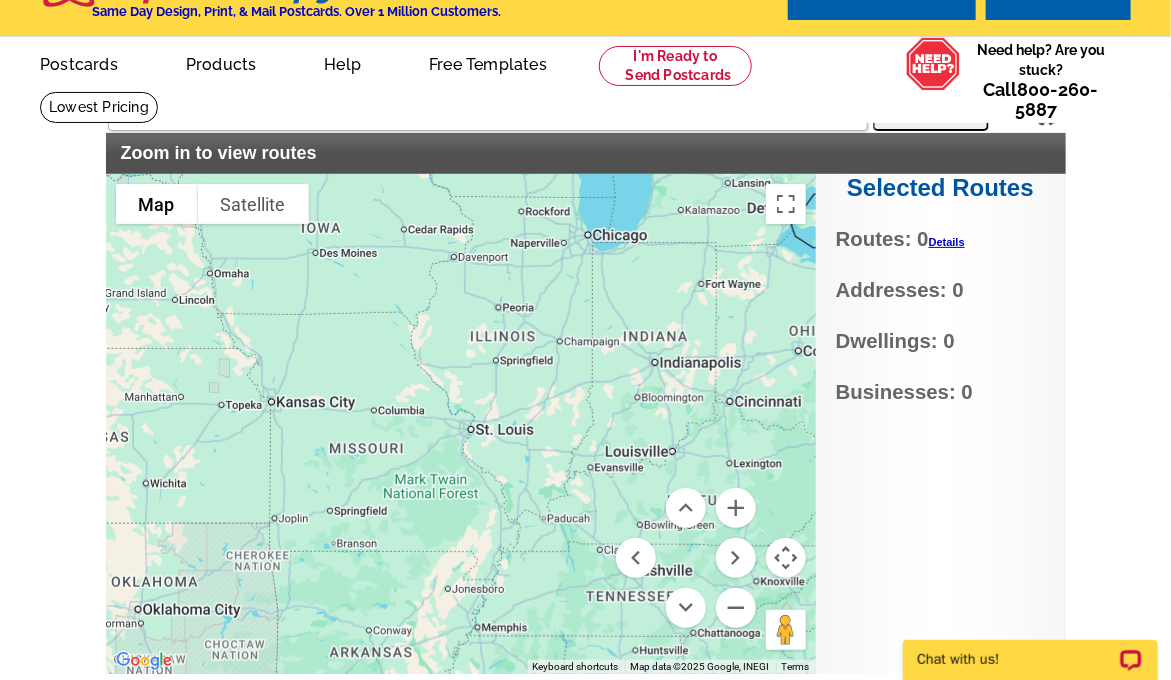 click at bounding box center [461, 424] 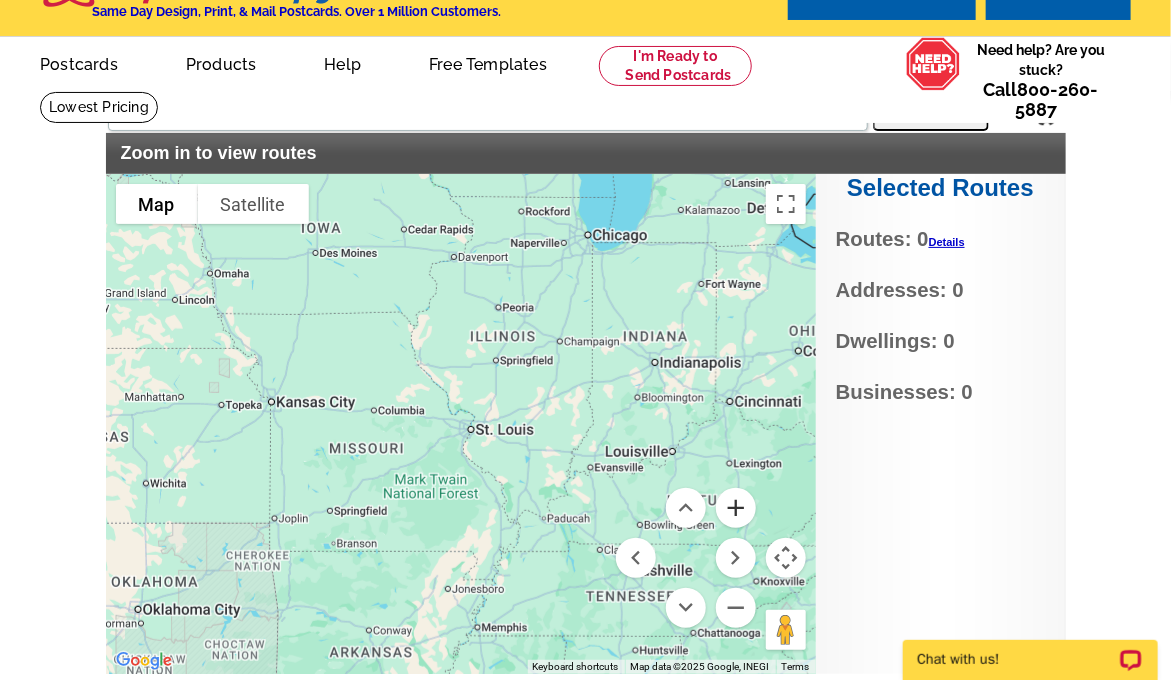 click at bounding box center (736, 508) 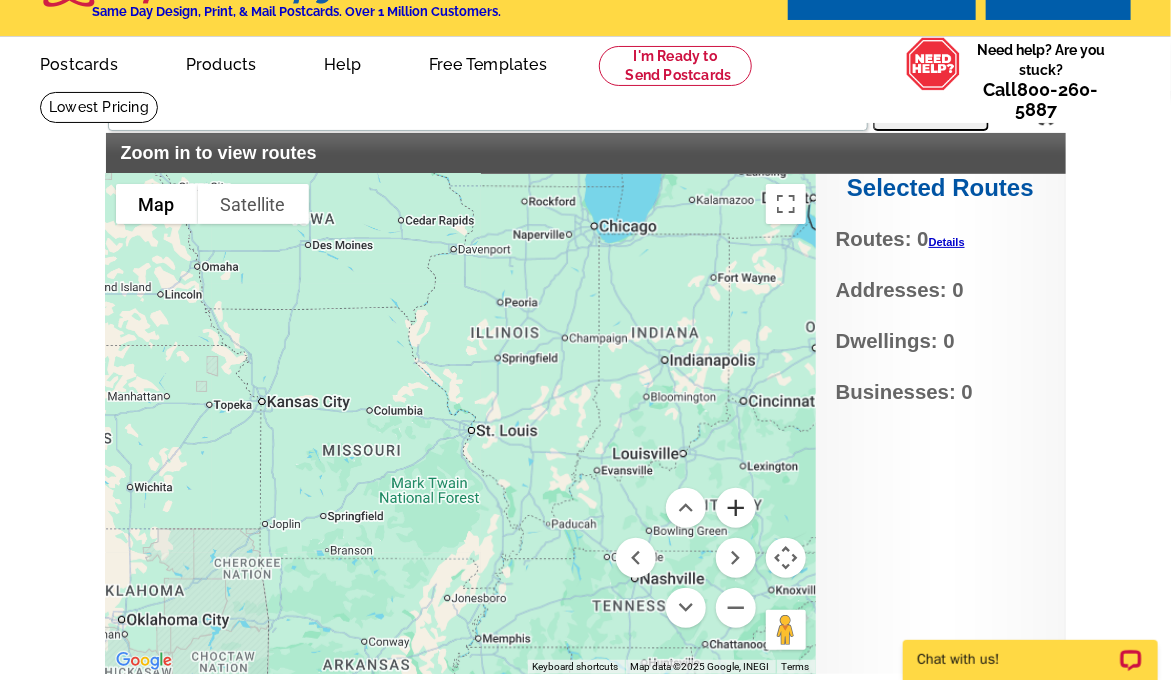 click at bounding box center (736, 508) 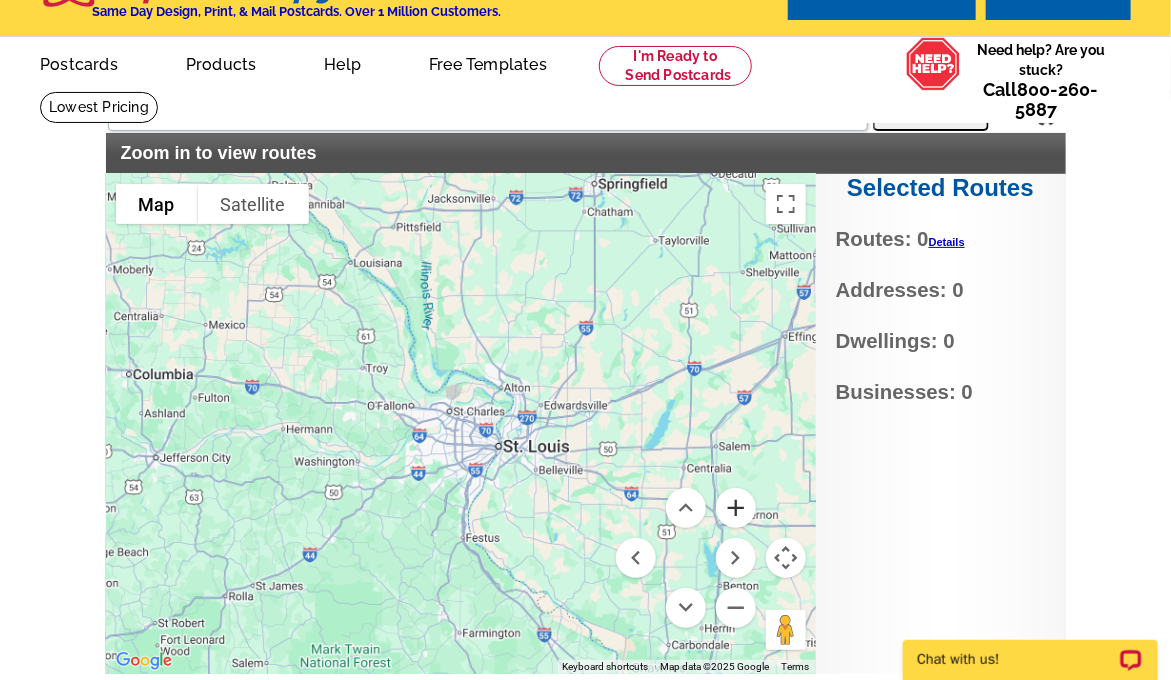 click at bounding box center (736, 508) 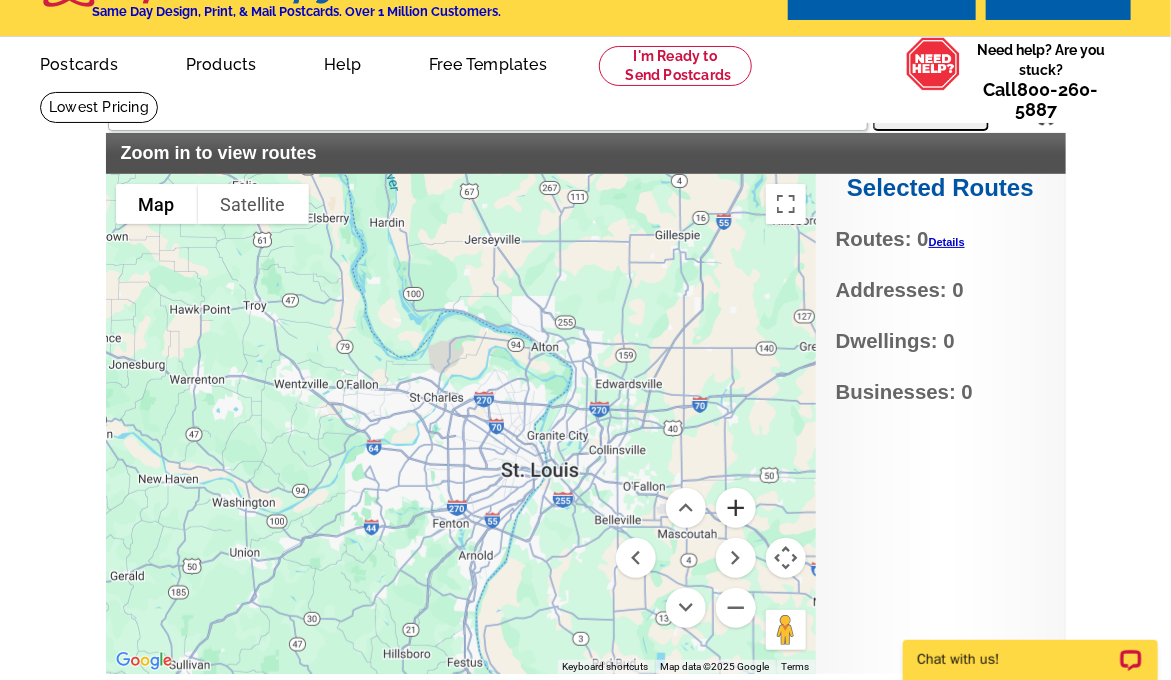 click at bounding box center (736, 508) 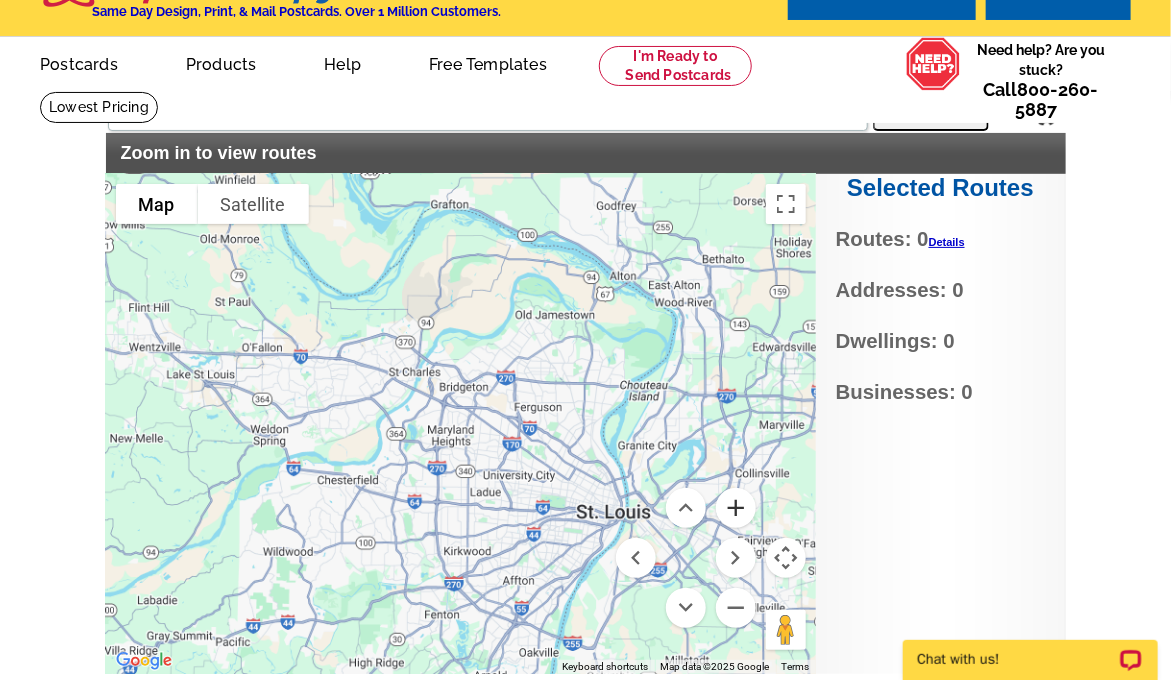 click at bounding box center (736, 508) 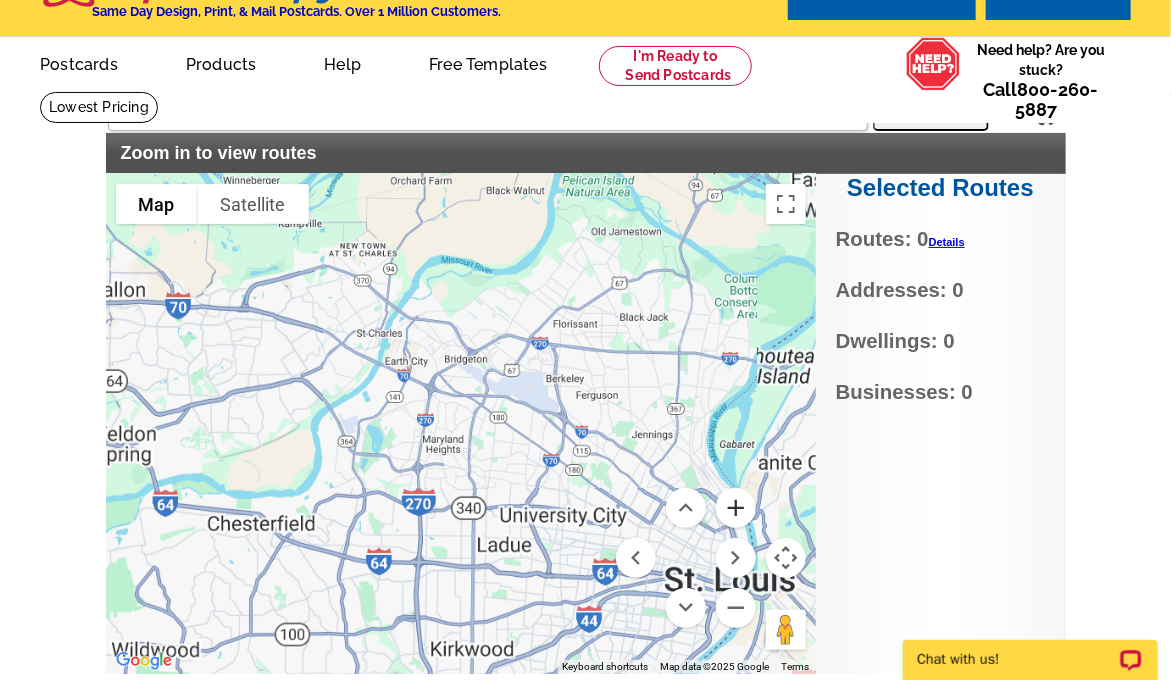 click at bounding box center [736, 508] 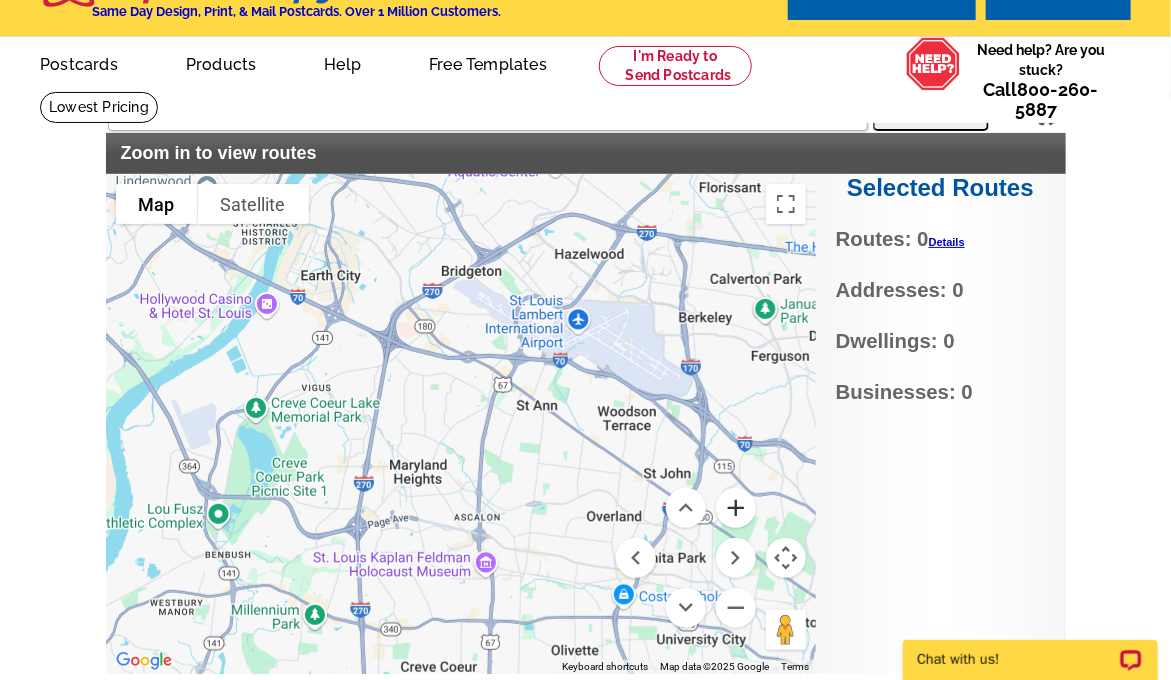 click at bounding box center (736, 508) 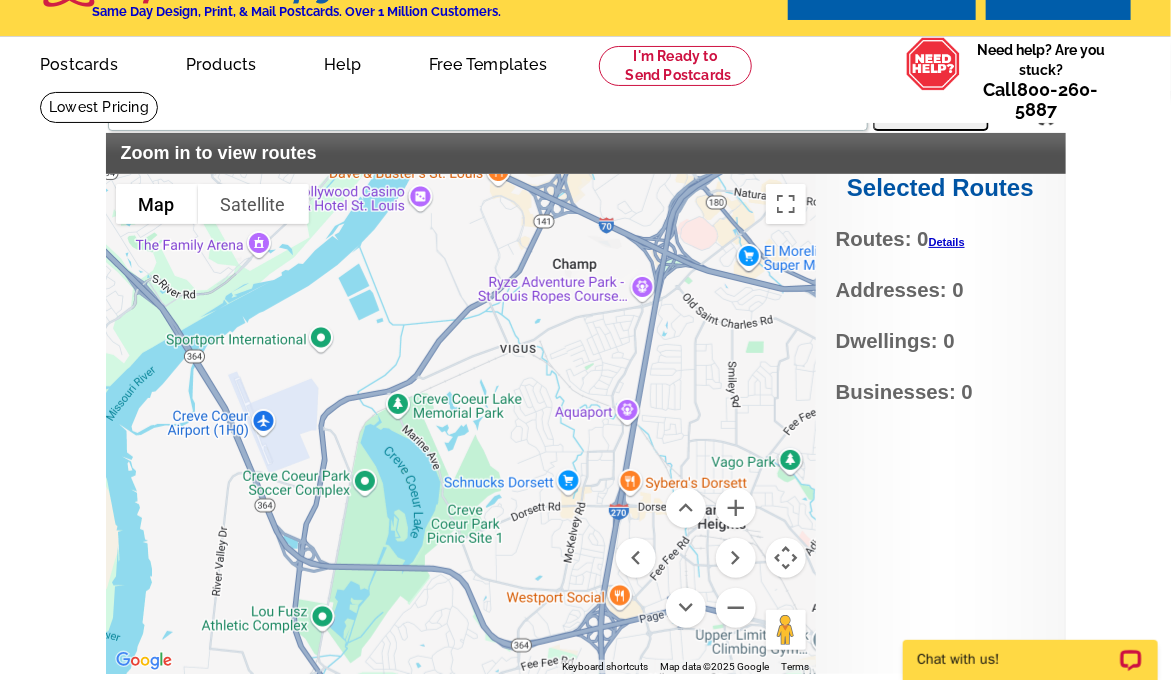 drag, startPoint x: 266, startPoint y: 492, endPoint x: 628, endPoint y: 488, distance: 362.0221 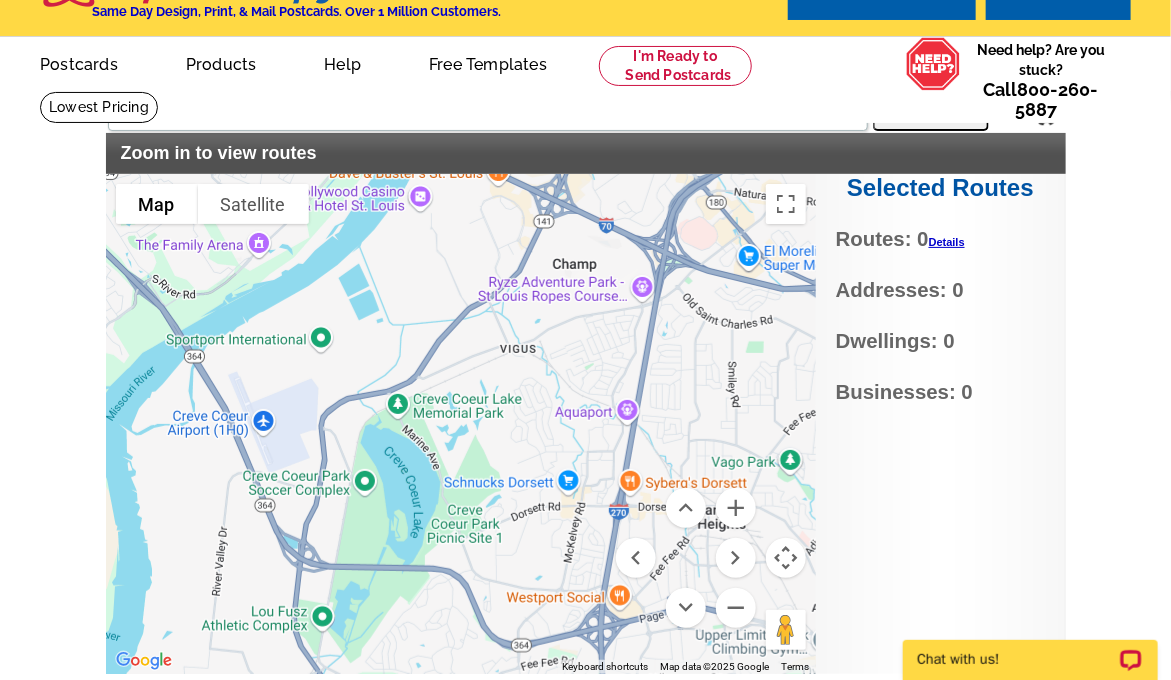 click on "Use ctrl + scroll to zoom the map Map Terrain Satellite Labels Keyboard shortcuts Map Data Map data ©2025 Google Map data ©2025 Google 1 km  Click to toggle between metric and imperial units Terms Report a map error" at bounding box center [461, 424] 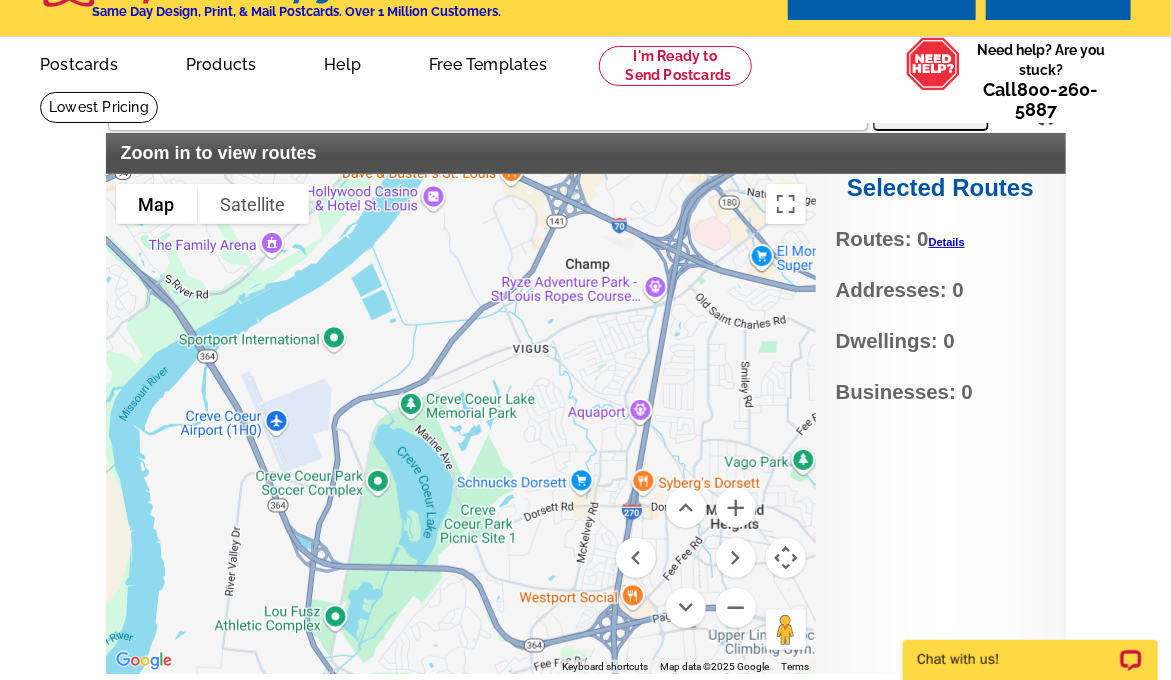 drag, startPoint x: 628, startPoint y: 488, endPoint x: 596, endPoint y: 210, distance: 279.83566 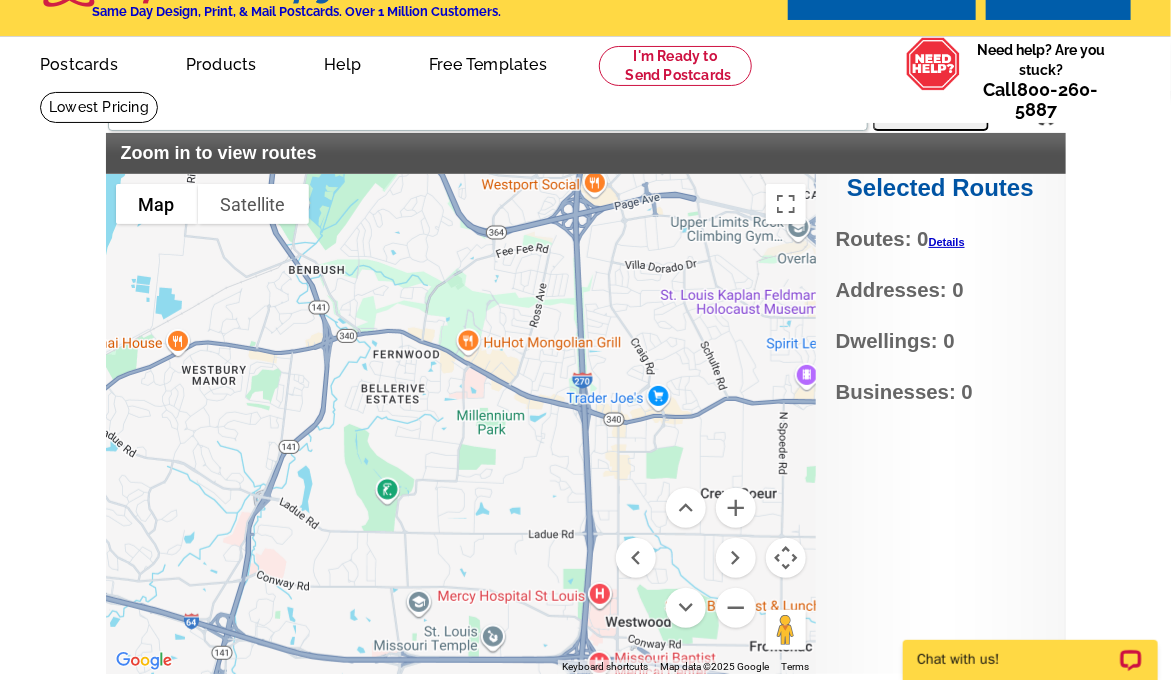 drag, startPoint x: 509, startPoint y: 600, endPoint x: 462, endPoint y: 144, distance: 458.41574 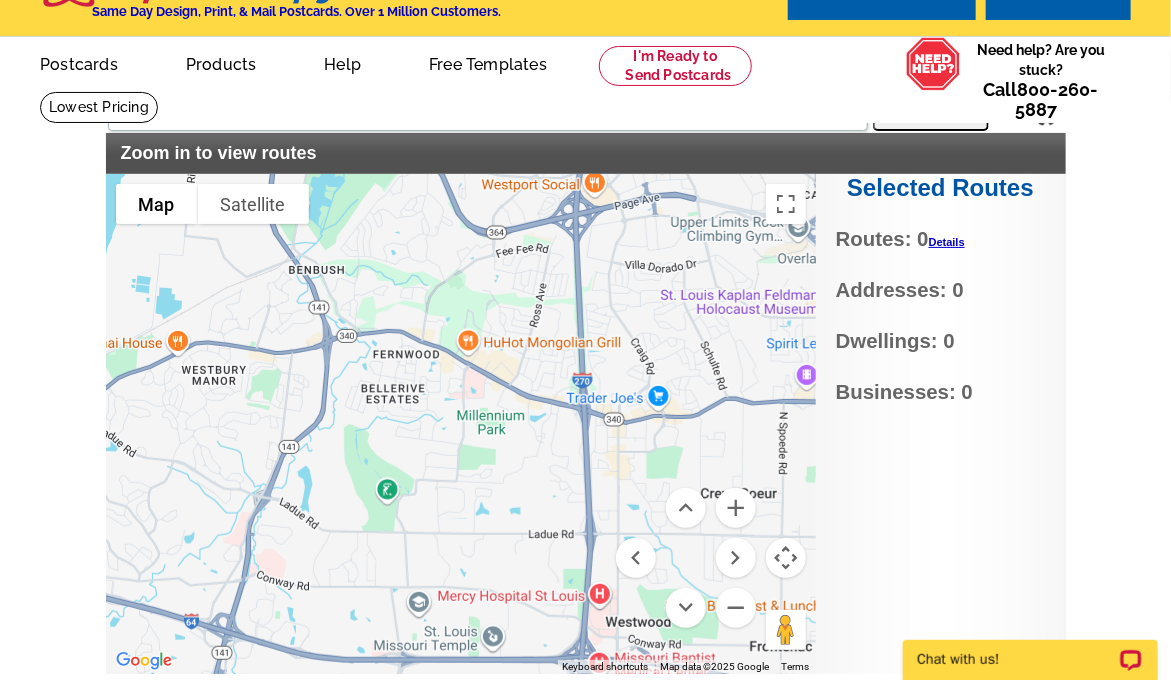 click on "Settings
Display PO Boxes
Search
Zoom in to view routes
Selected Routes Routes: 0  Details No Current Selections Addresses: 0 Dwellings: 0 Businesses: 0
To navigate the map with touch gestures double-tap and hold your finger on the map, then drag the map. ← Move left → Move right ↑ Move up ↓ Move down + Zoom in - Zoom out Home Jump left by 75% End Jump right by 75% Page Up Jump up by 75% Page Down Jump down by 75% Use ctrl + scroll to zoom the map Map Terrain Satellite Labels Keyboard shortcuts Map Data Map data ©2025 Google Map data ©2025 Google 1 km  Click to toggle between metric and imperial units Terms Report a map error" at bounding box center (586, 383) 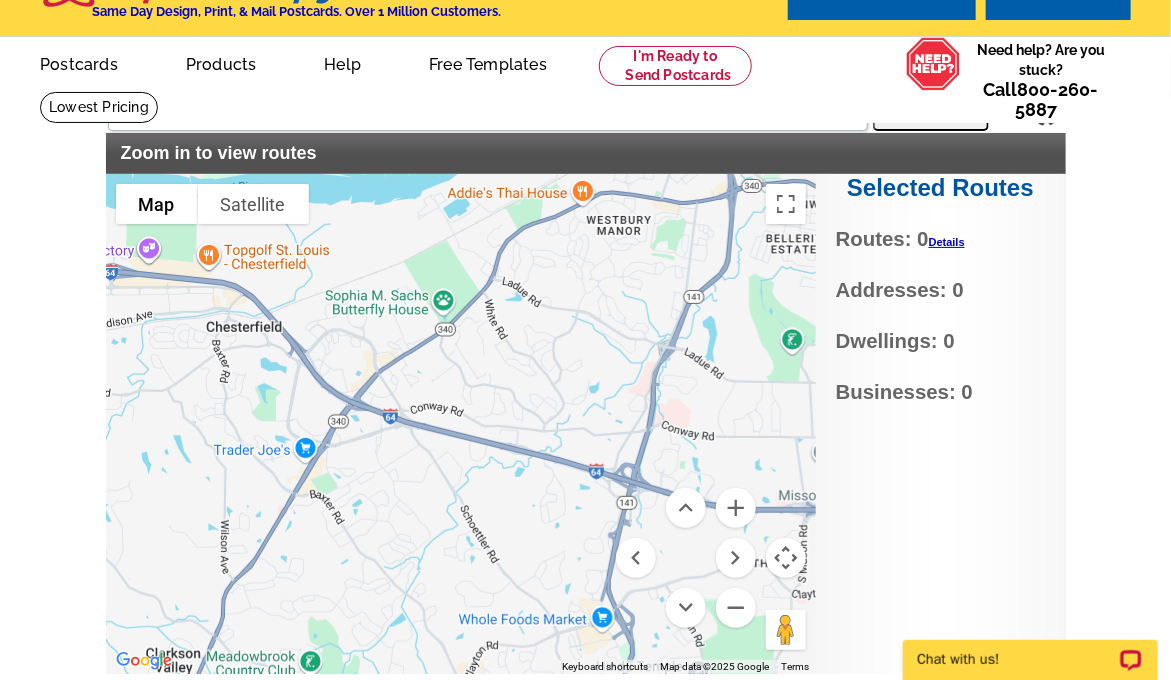 drag, startPoint x: 573, startPoint y: 520, endPoint x: 1054, endPoint y: 445, distance: 486.81207 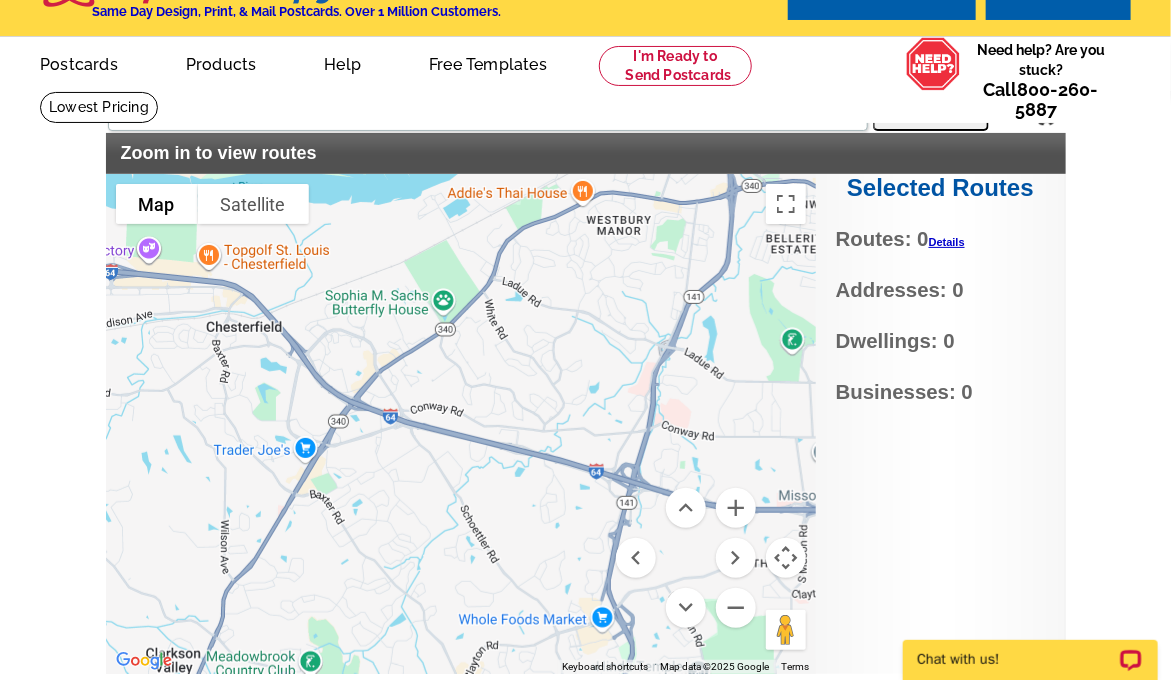 click on "Settings
Display PO Boxes
Search
Zoom in to view routes
Selected Routes Routes: 0  Details No Current Selections Addresses: 0 Dwellings: 0 Businesses: 0
To navigate the map with touch gestures double-tap and hold your finger on the map, then drag the map. ← Move left → Move right ↑ Move up ↓ Move down + Zoom in - Zoom out Home Jump left by 75% End Jump right by 75% Page Up Jump up by 75% Page Down Jump down by 75% Use ctrl + scroll to zoom the map Map Terrain Satellite Labels Keyboard shortcuts Map Data Map data ©2025 Google Map data ©2025 Google 1 km  Click to toggle between metric and imperial units Terms Report a map error" at bounding box center (586, 383) 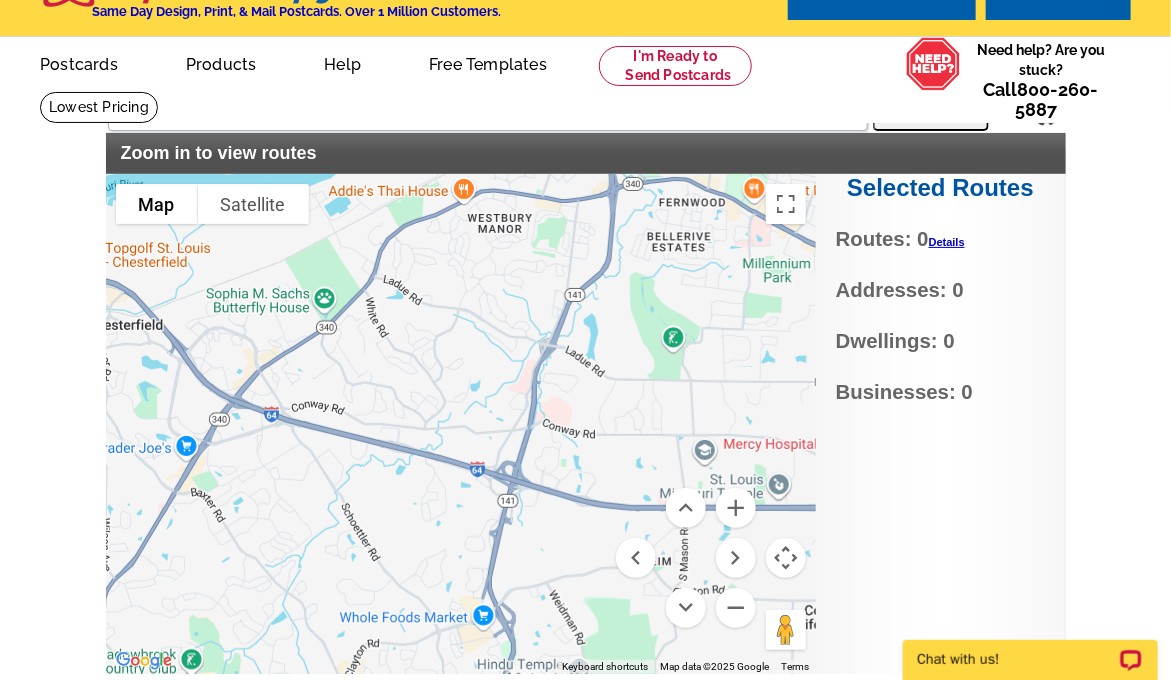 drag, startPoint x: 667, startPoint y: 349, endPoint x: 458, endPoint y: 350, distance: 209.0024 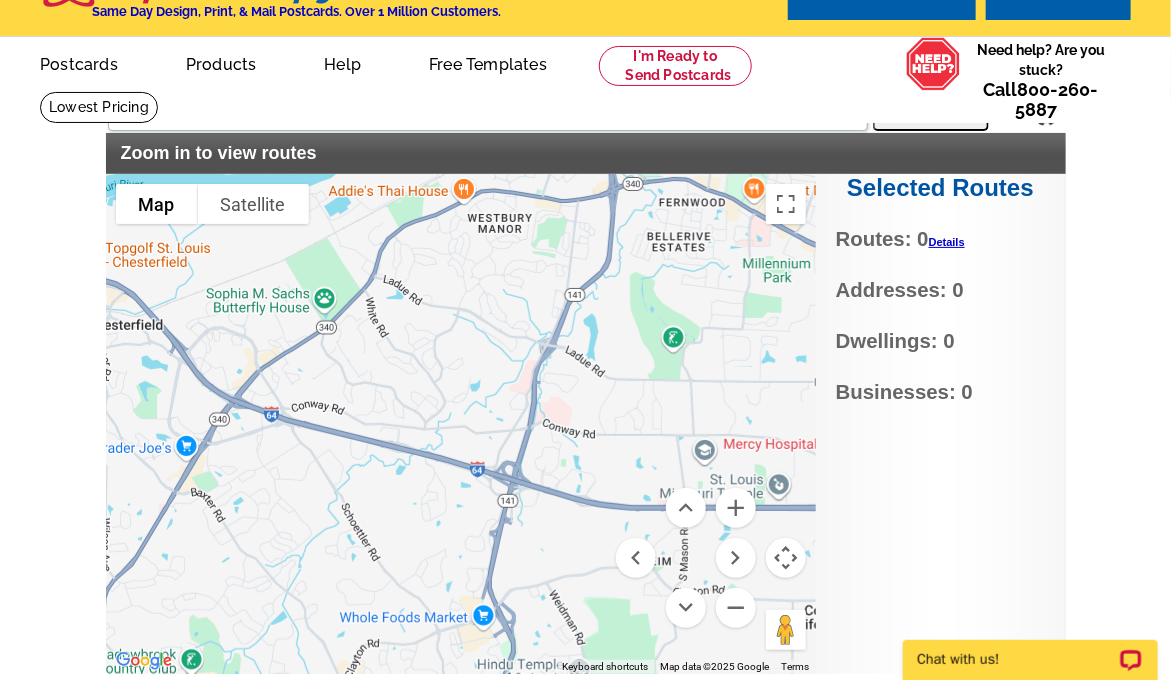 click at bounding box center [461, 424] 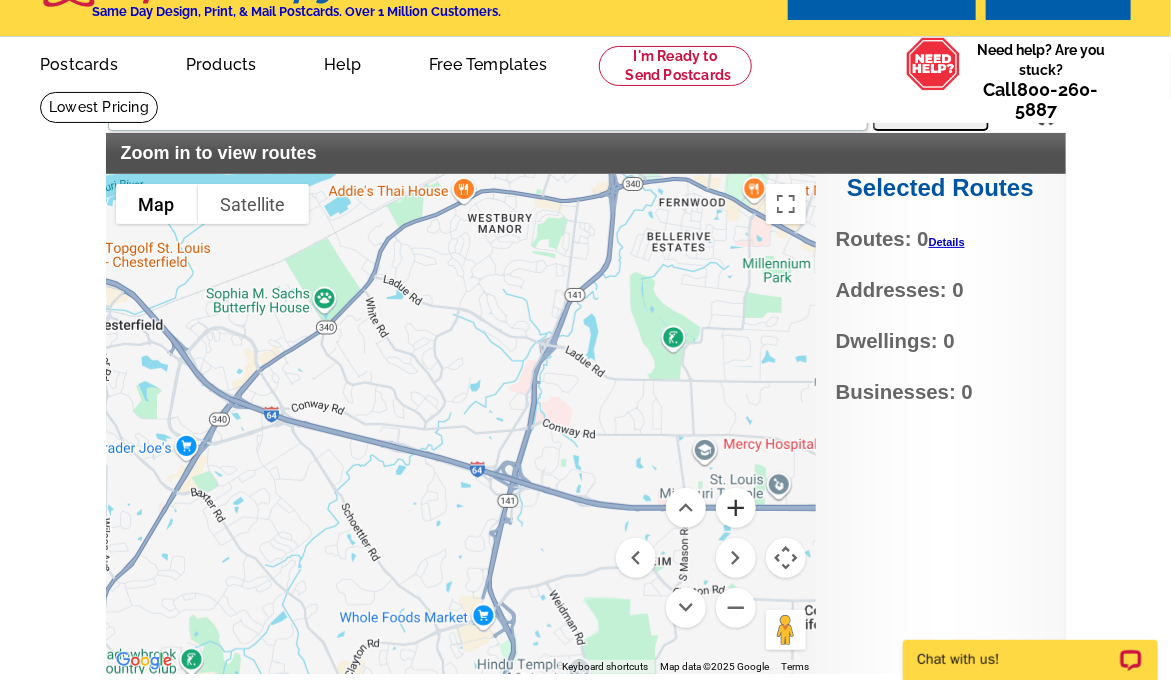 click at bounding box center [736, 508] 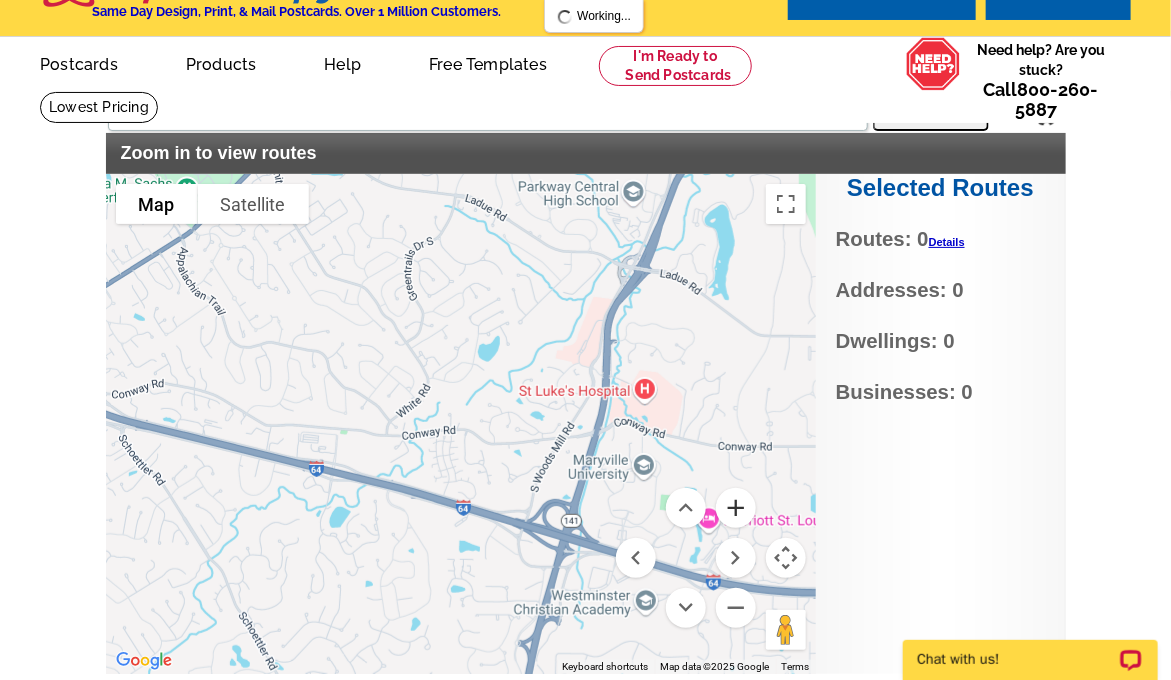 type on "[NUMBER] [STREET], [CITY], [STATE] [POSTAL_CODE], [COUNTRY]" 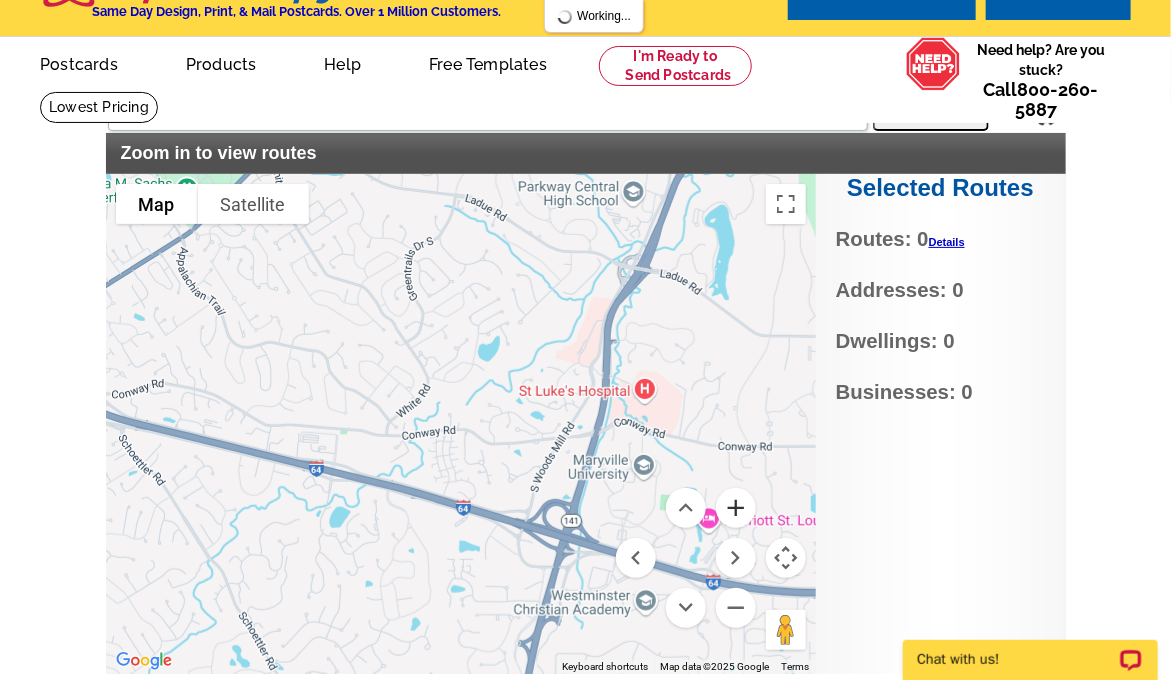 click at bounding box center [736, 508] 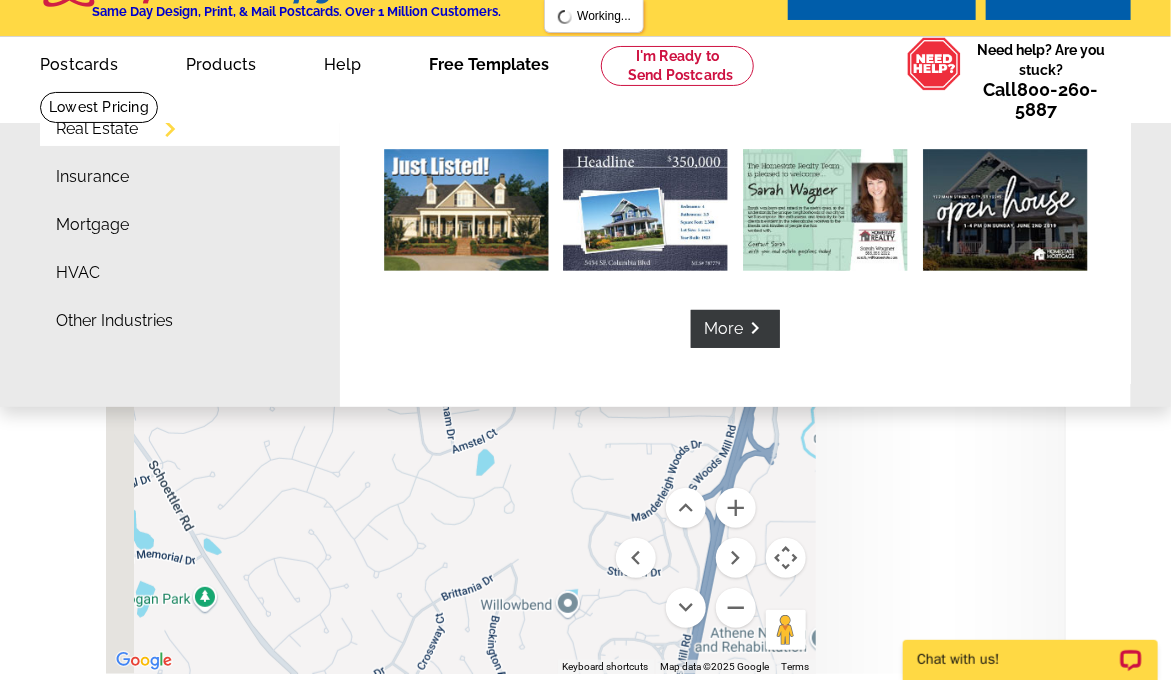 drag, startPoint x: 448, startPoint y: 475, endPoint x: 572, endPoint y: 47, distance: 445.6007 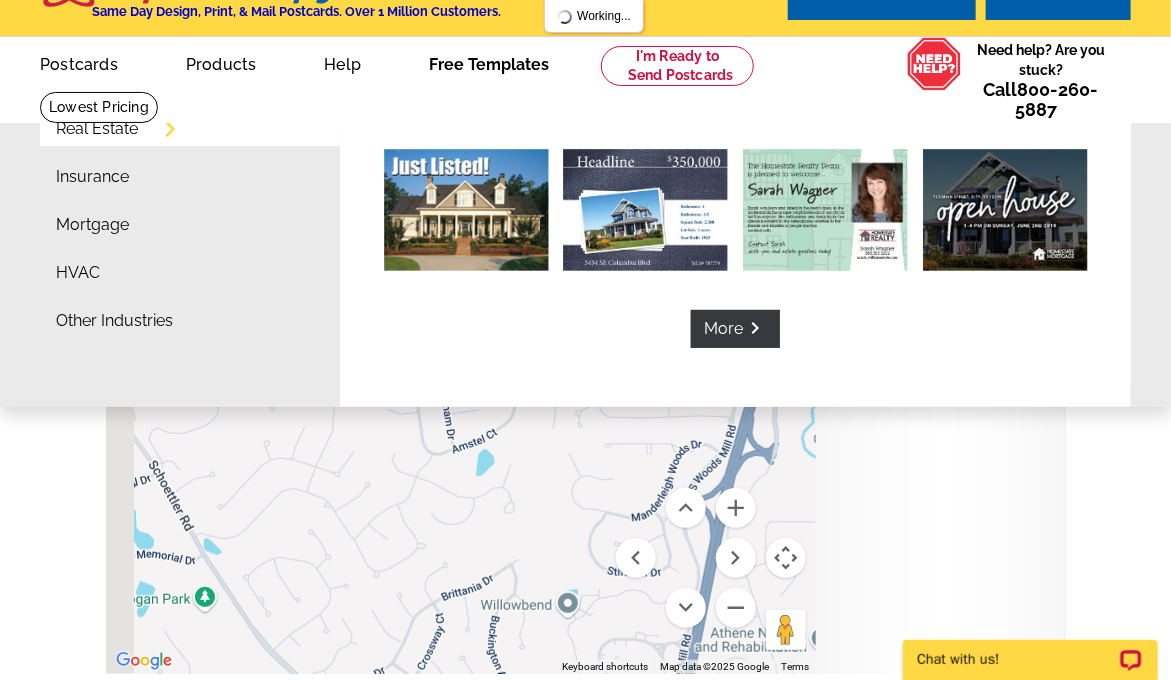 click on "Welcome back  [FIRST]
My Account
Logout
local_phone
Same Day Design, Print, & Mail Postcards. Over 1 Million Customers.
account_circle
Welcome [FIRST]
My Account Logout
0
shopping_cart
My Order
picture_in_picture
Postcards
store_mall_directory
Products
keyboard_arrow_down
Postcards
Business cards More" at bounding box center [585, 547] 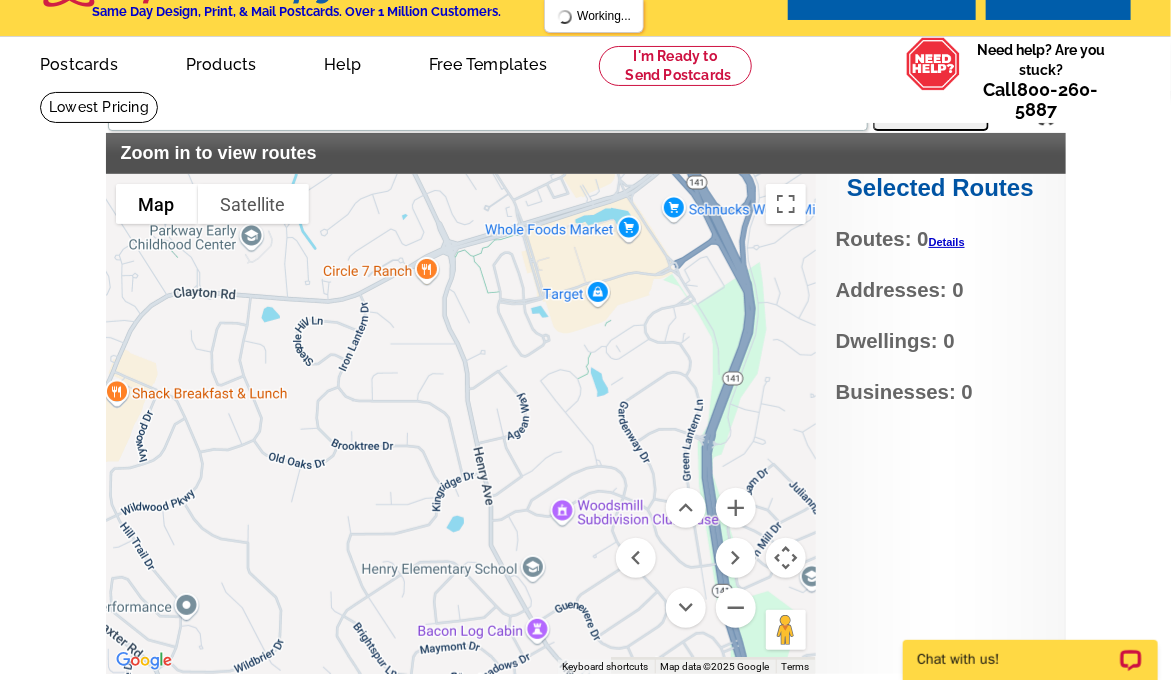 drag, startPoint x: 429, startPoint y: 576, endPoint x: 357, endPoint y: 29, distance: 551.7182 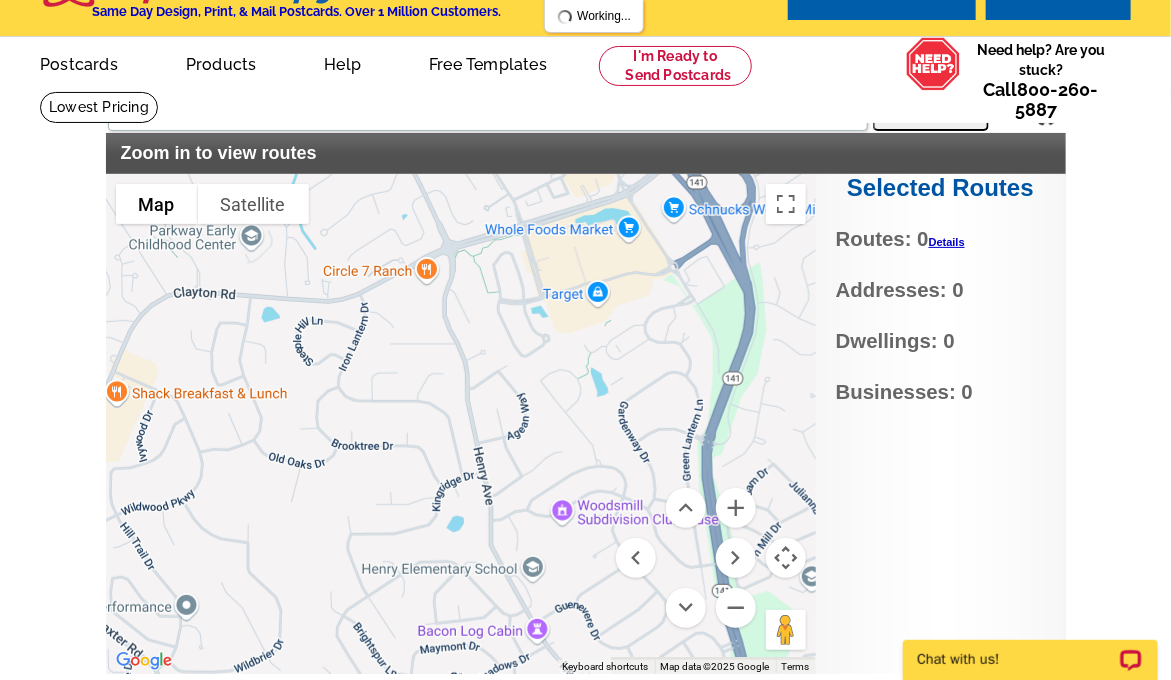 click on "Welcome back  [FIRST]
My Account
Logout
local_phone
Same Day Design, Print, & Mail Postcards. Over 1 Million Customers.
account_circle
Welcome [FIRST]
My Account Logout
0
shopping_cart
My Order
picture_in_picture
Postcards
store_mall_directory
Products
keyboard_arrow_down
Postcards
Business cards More" at bounding box center [585, 547] 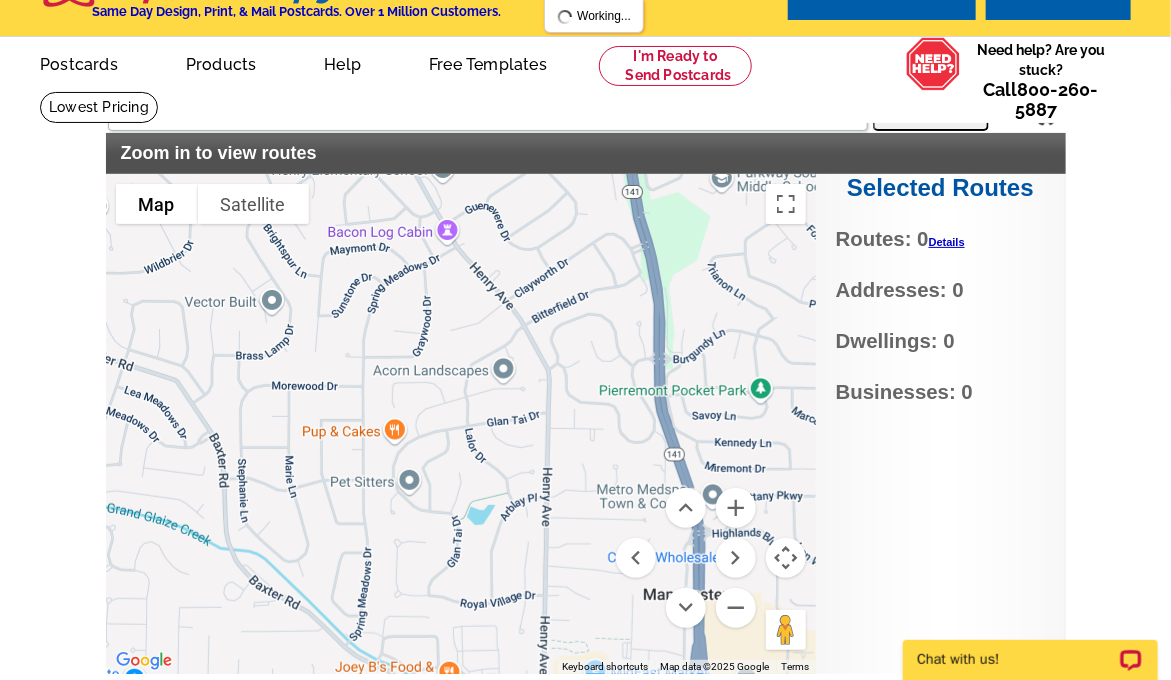 drag, startPoint x: 564, startPoint y: 574, endPoint x: 474, endPoint y: 170, distance: 413.90338 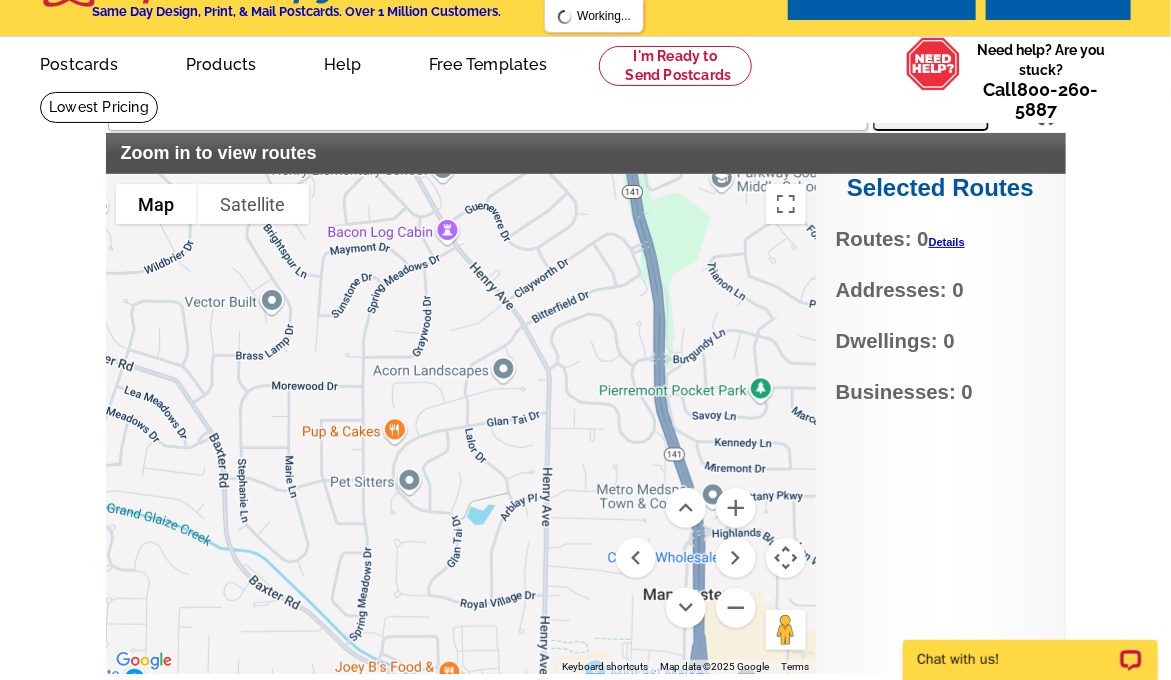 click on "Settings
Display PO Boxes
[NUMBER] [STREET], [CITY], [STATE] [POSTAL_CODE], [COUNTRY]
Search
Zoom in to view routes
Selected Routes Routes: 0  Details No Current Selections Addresses: 0 Dwellings: 0 Businesses: 0
To navigate the map with touch gestures double-tap and hold your finger on the map, then drag the map. ← Move left → Move right ↑ Move up ↓ Move down + Zoom in - Zoom out Home Jump left by 75% End Jump right by 75% Page Up Jump up by 75% Page Down Jump down by 75% Use ctrl + scroll to zoom the map Map Terrain Satellite Labels Keyboard shortcuts Map Data Map Data ©2025 Google Map Data ©2025 Google 200 m  Click to toggle between metric and imperial units Terms Report a map error" at bounding box center (586, 383) 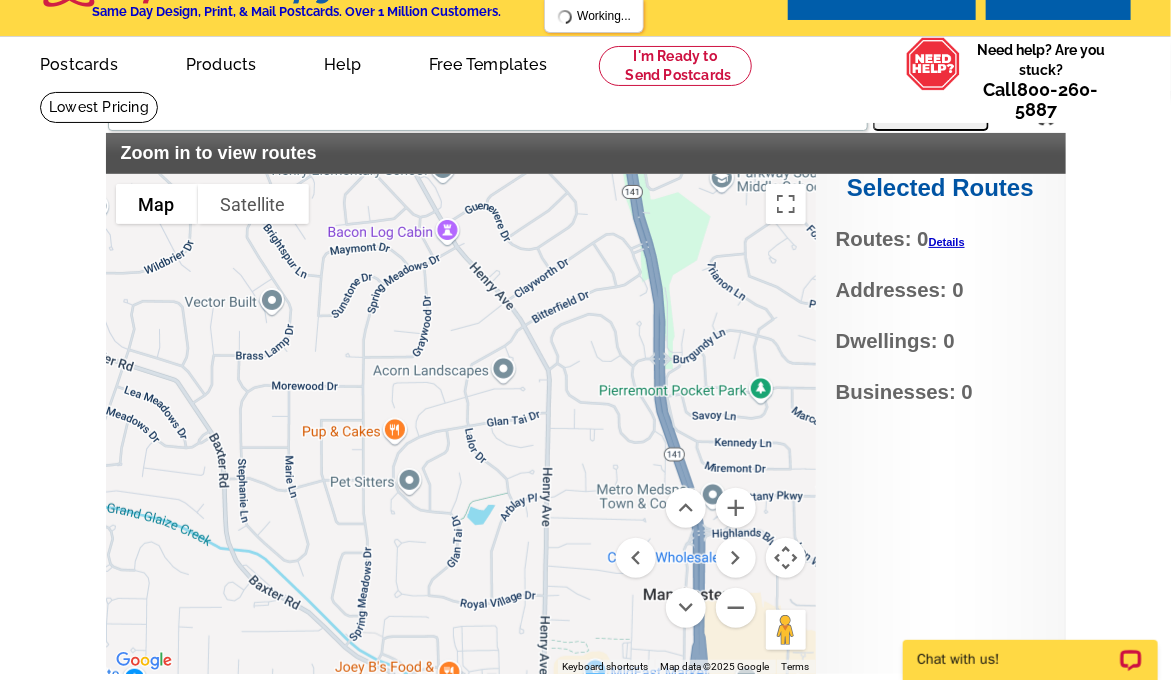 click at bounding box center (461, 424) 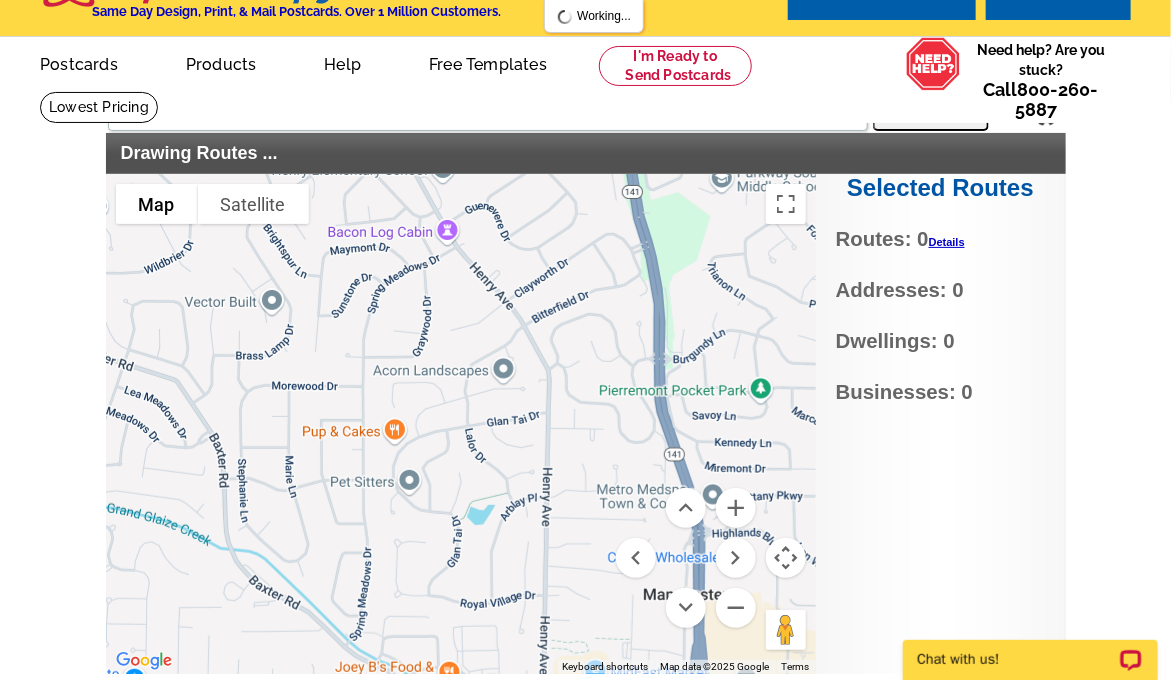 click at bounding box center (461, 424) 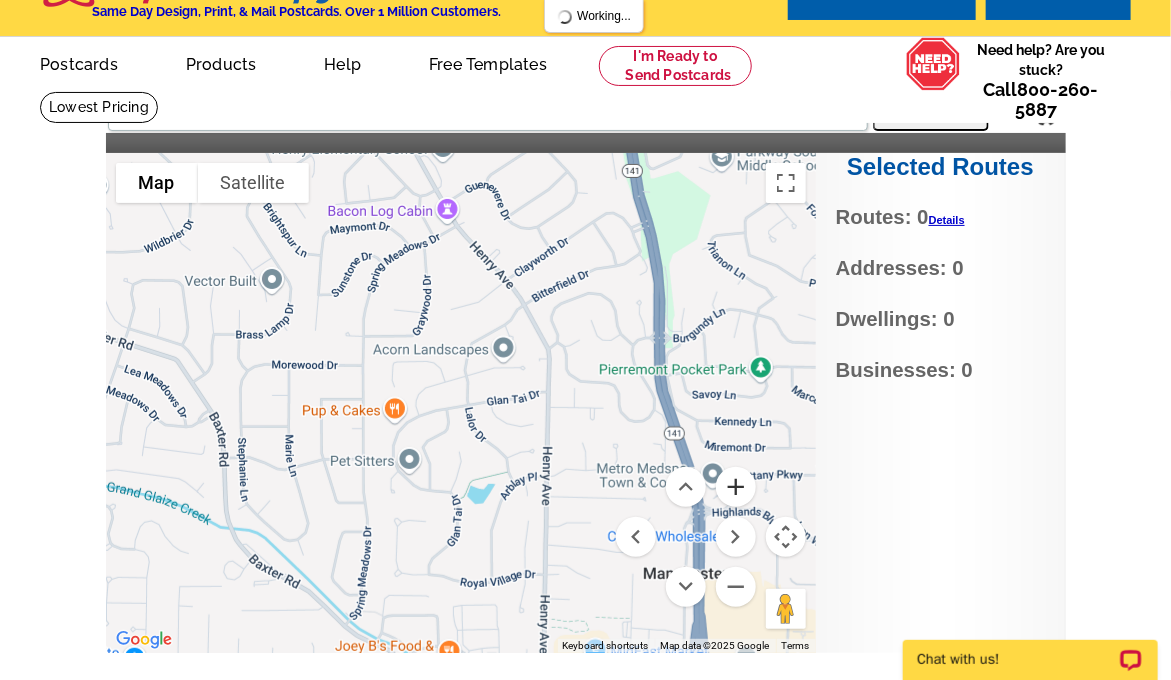 click at bounding box center [736, 487] 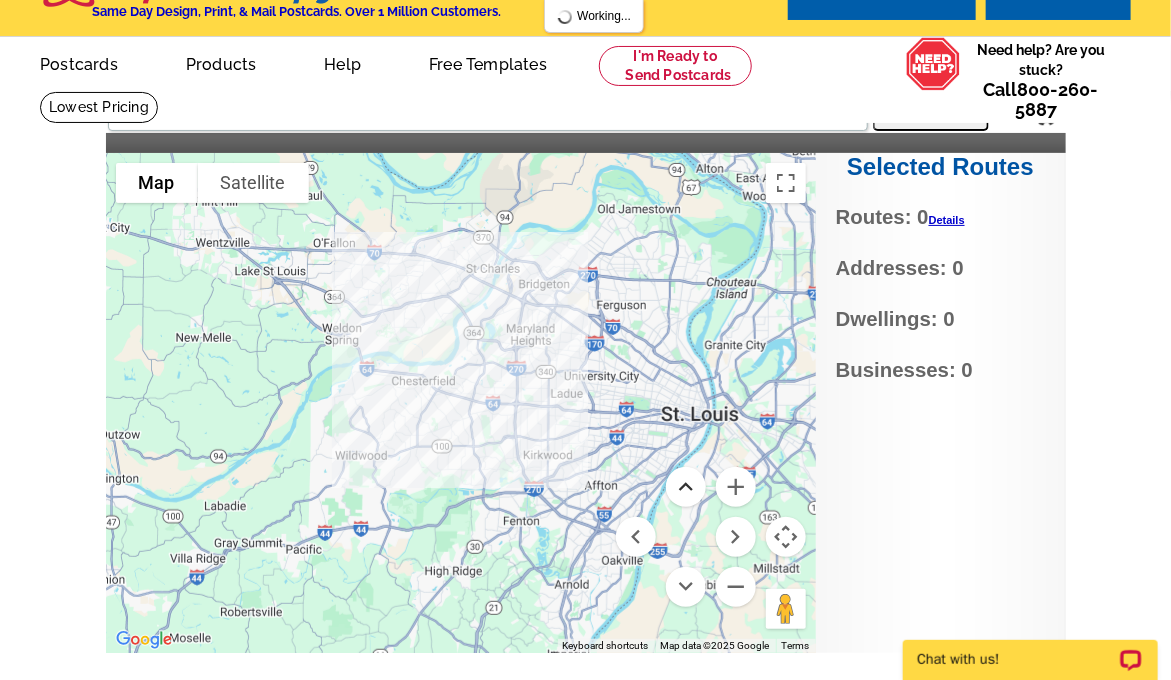 click at bounding box center [686, 537] 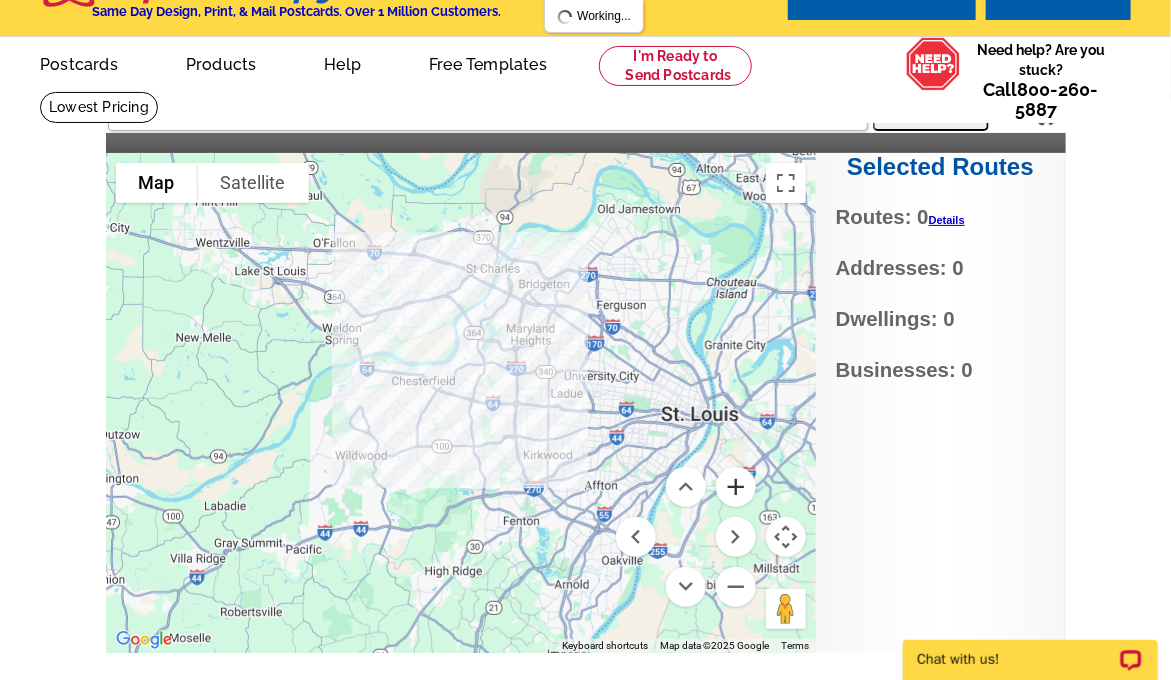 click at bounding box center (736, 487) 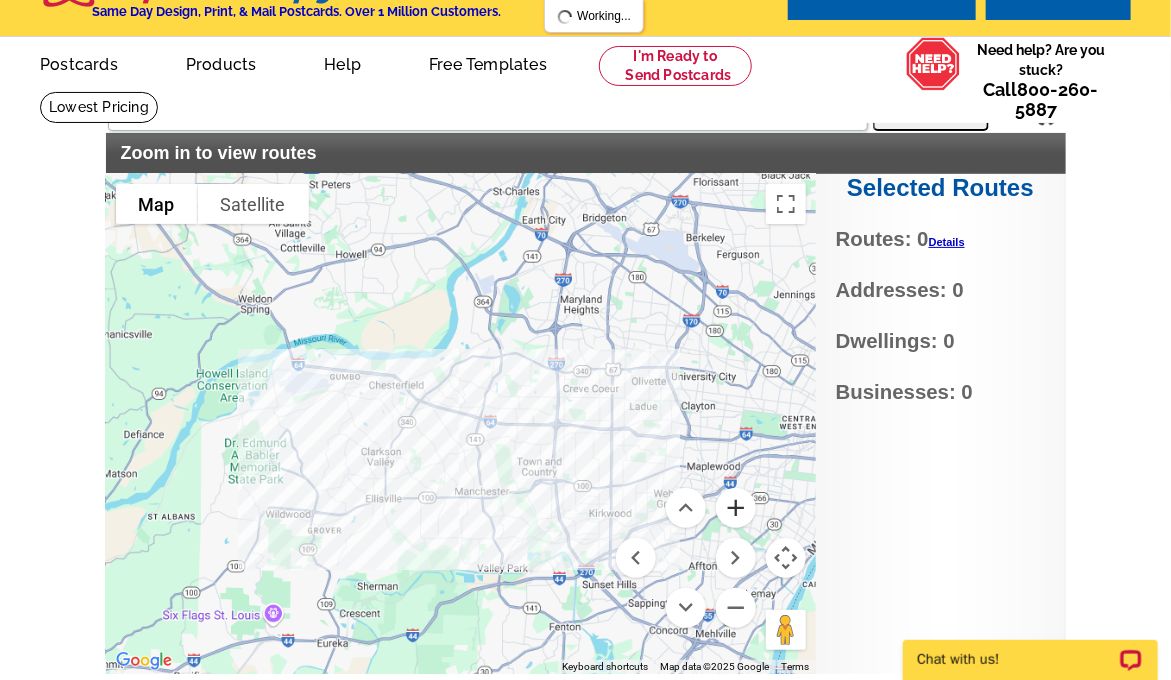 click at bounding box center (736, 508) 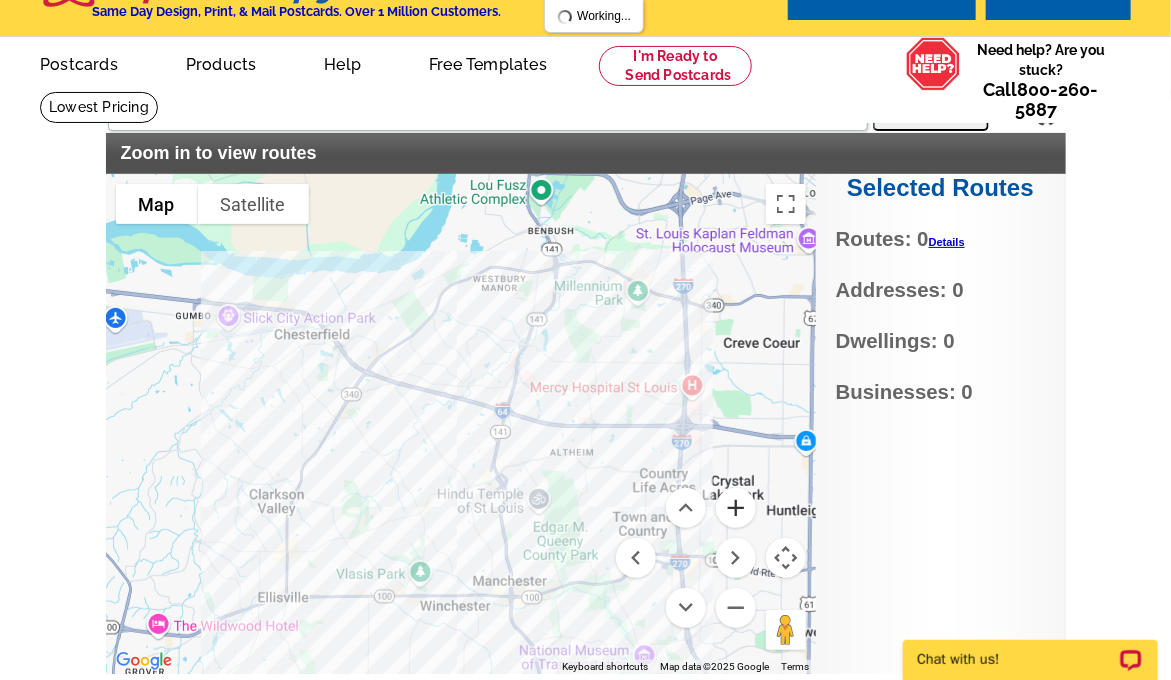 click at bounding box center (736, 508) 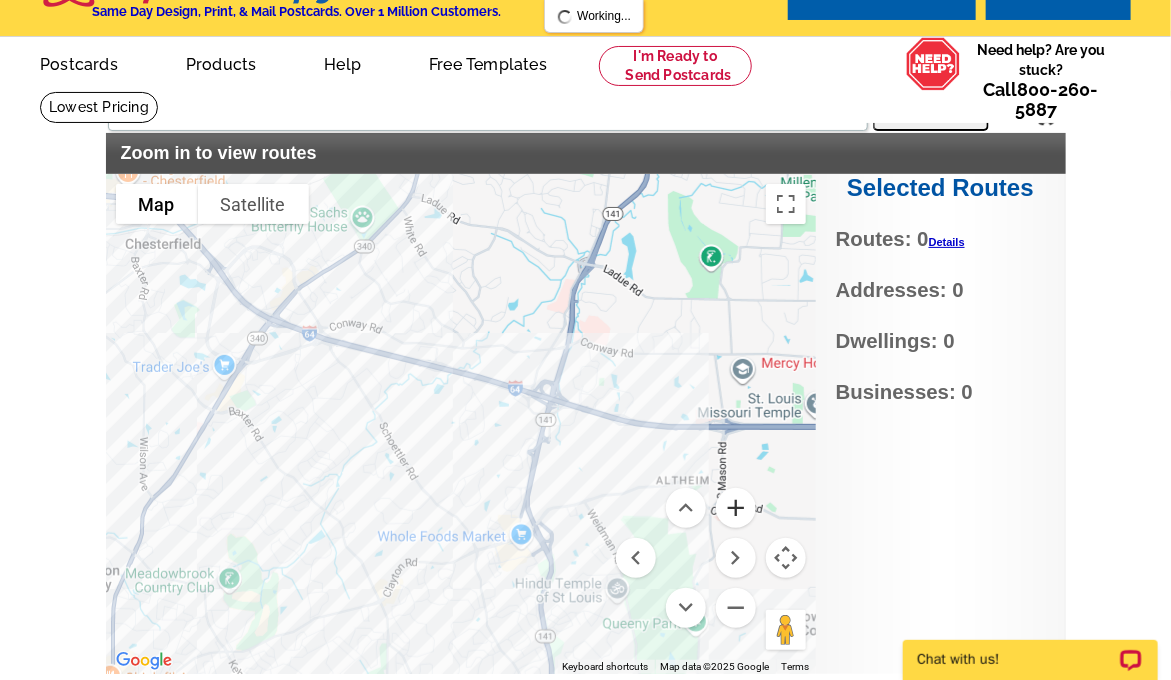 click at bounding box center (736, 508) 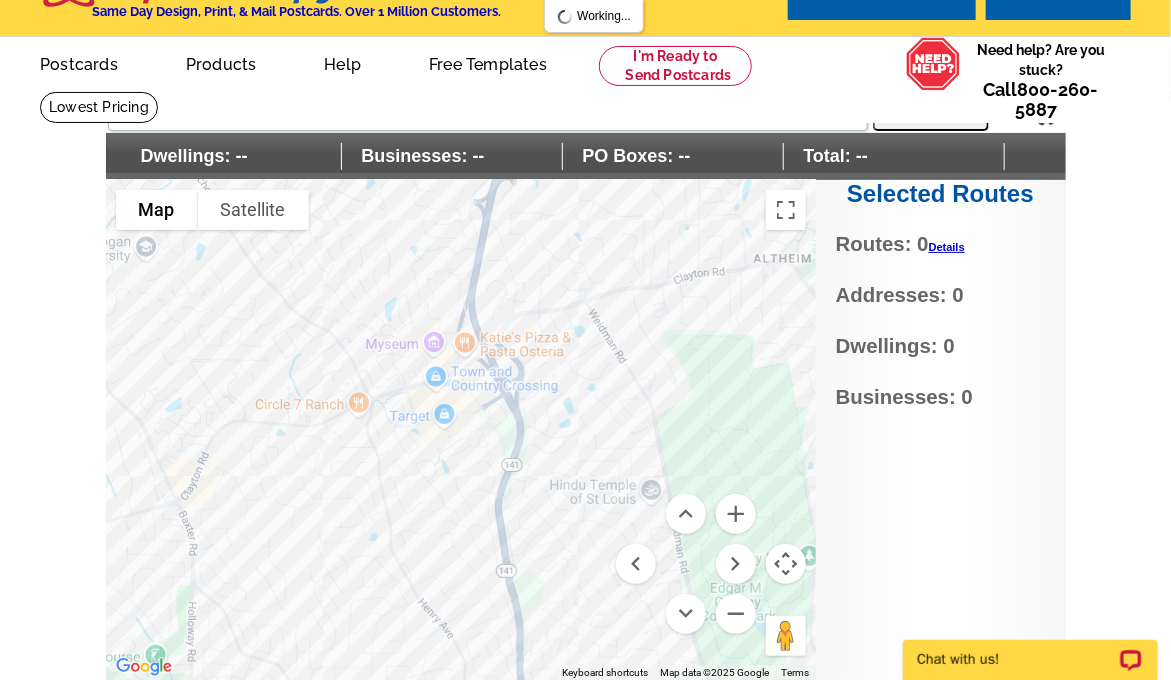 drag, startPoint x: 469, startPoint y: 574, endPoint x: 314, endPoint y: 202, distance: 403 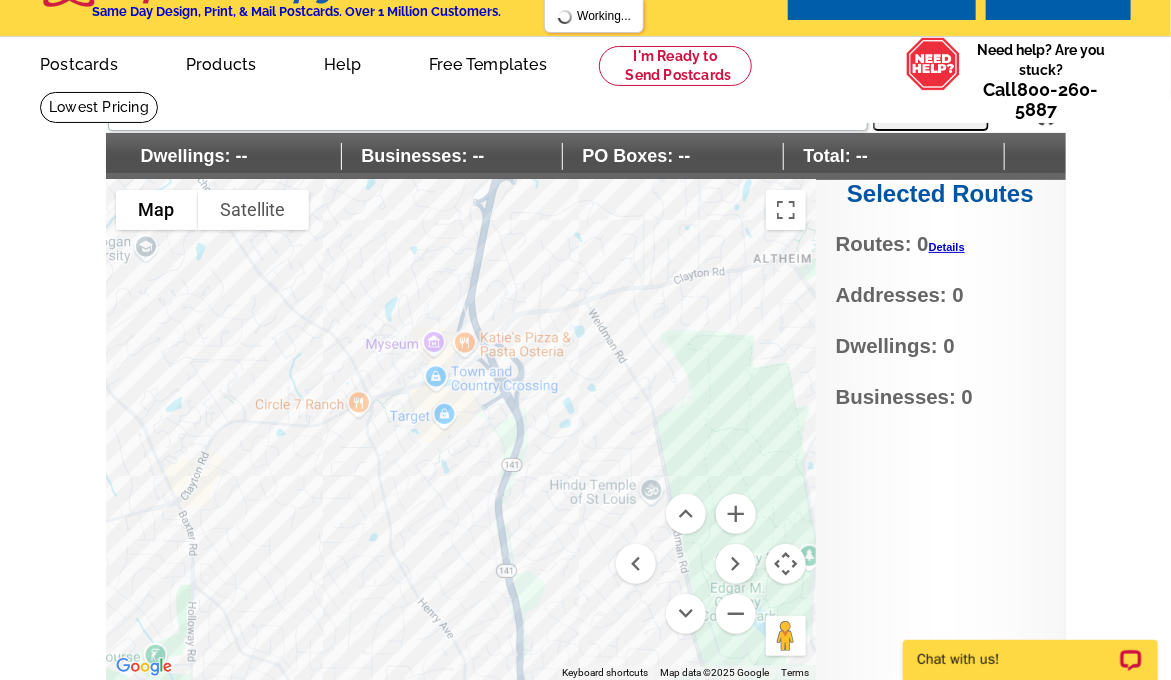 click at bounding box center (461, 430) 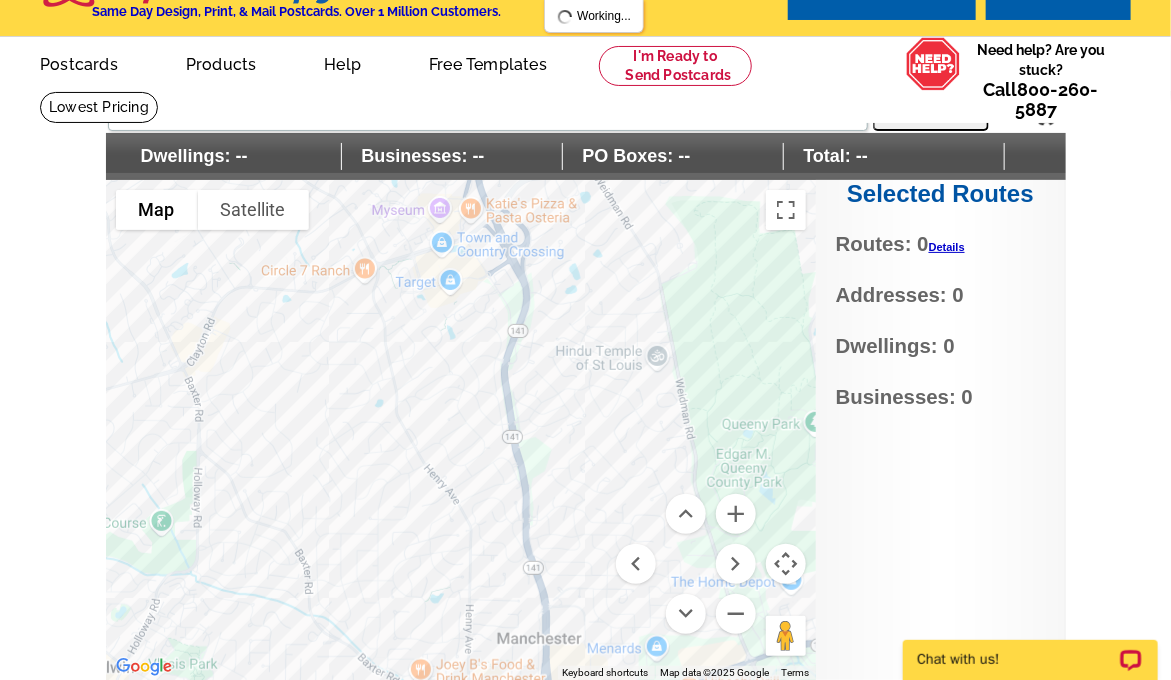 drag, startPoint x: 519, startPoint y: 624, endPoint x: 557, endPoint y: 563, distance: 71.867935 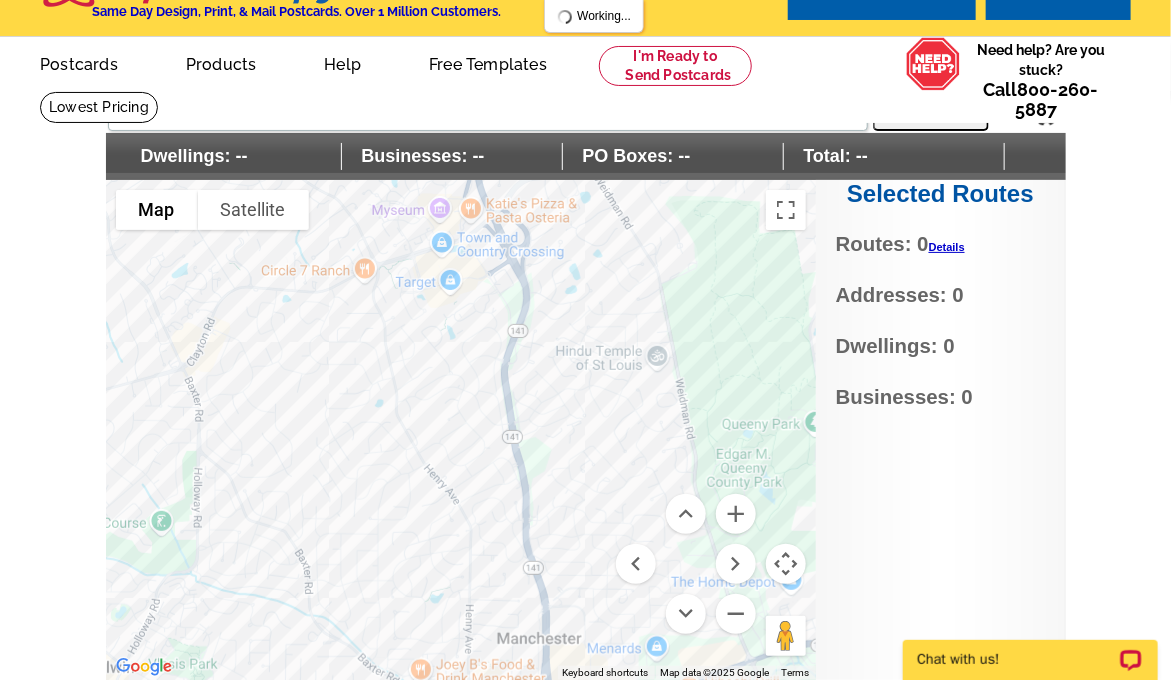 click at bounding box center [461, 430] 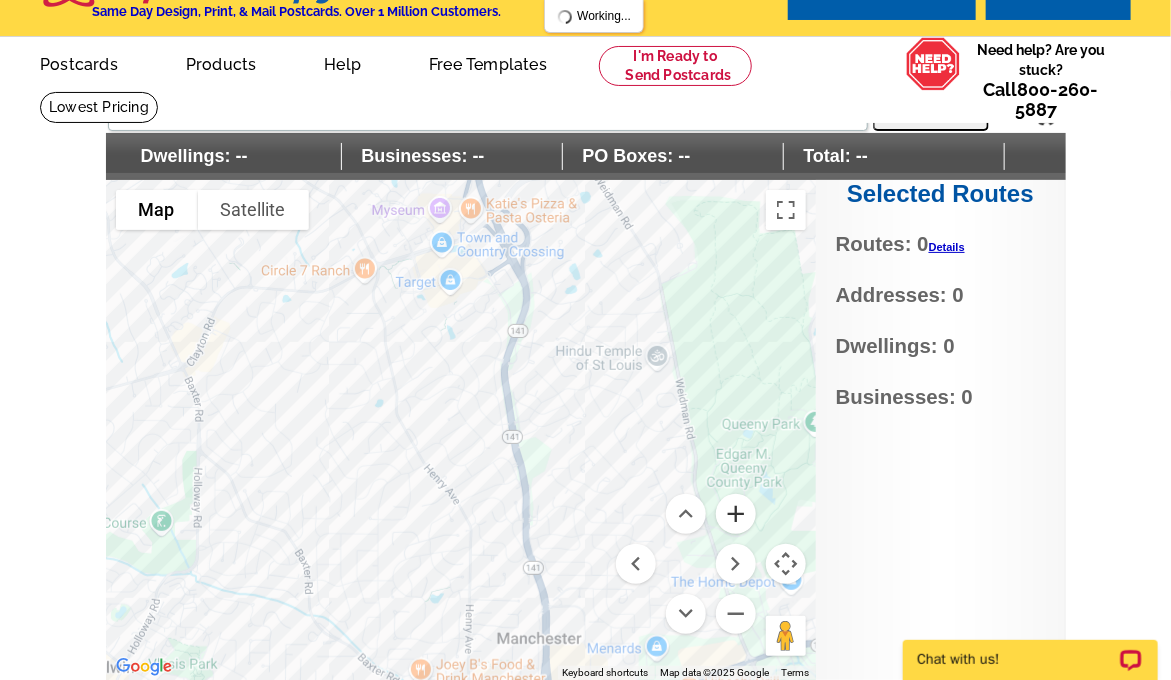 click at bounding box center [736, 514] 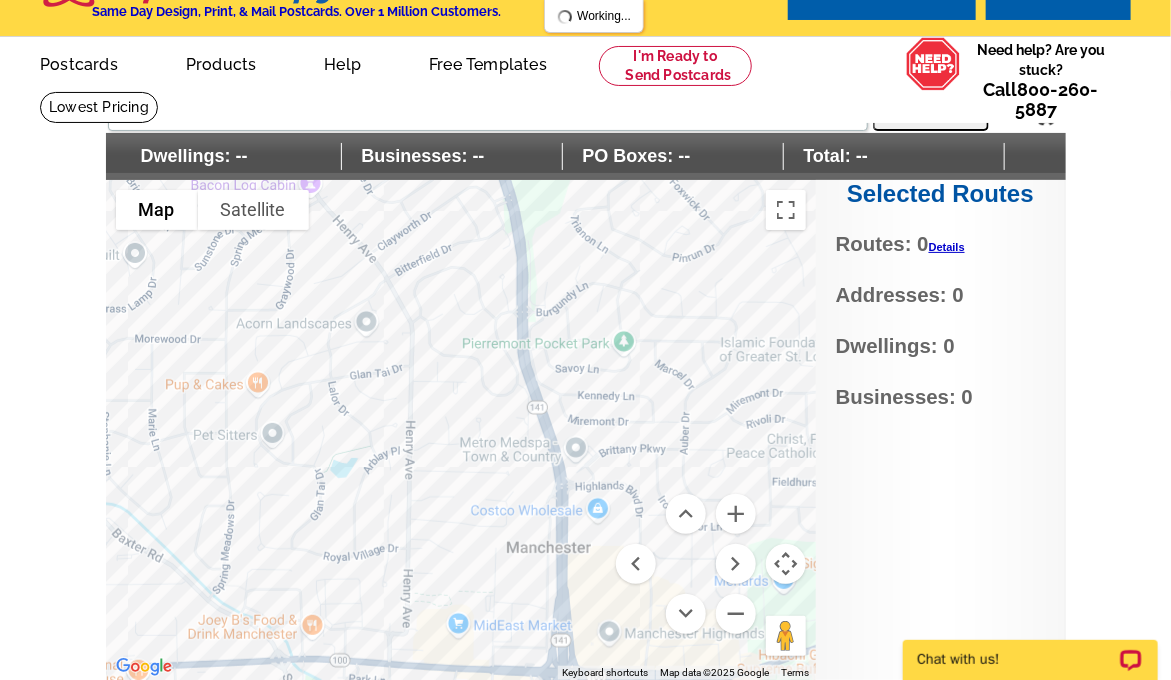 drag, startPoint x: 420, startPoint y: 581, endPoint x: 347, endPoint y: 272, distance: 317.50592 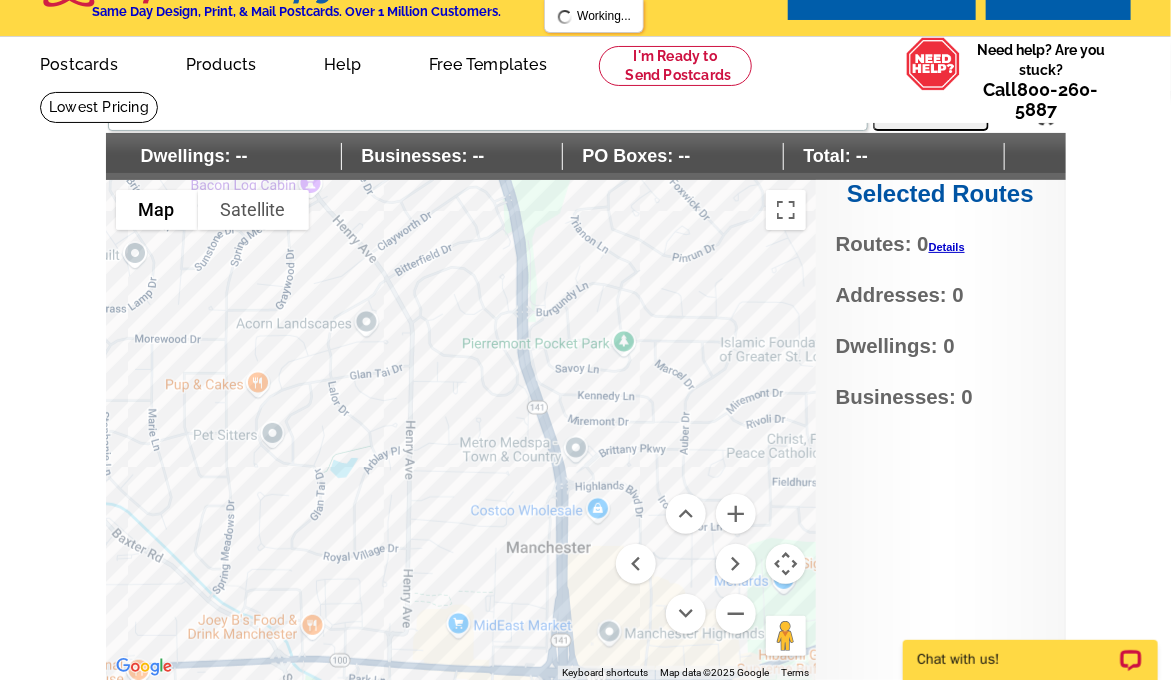 click at bounding box center [461, 430] 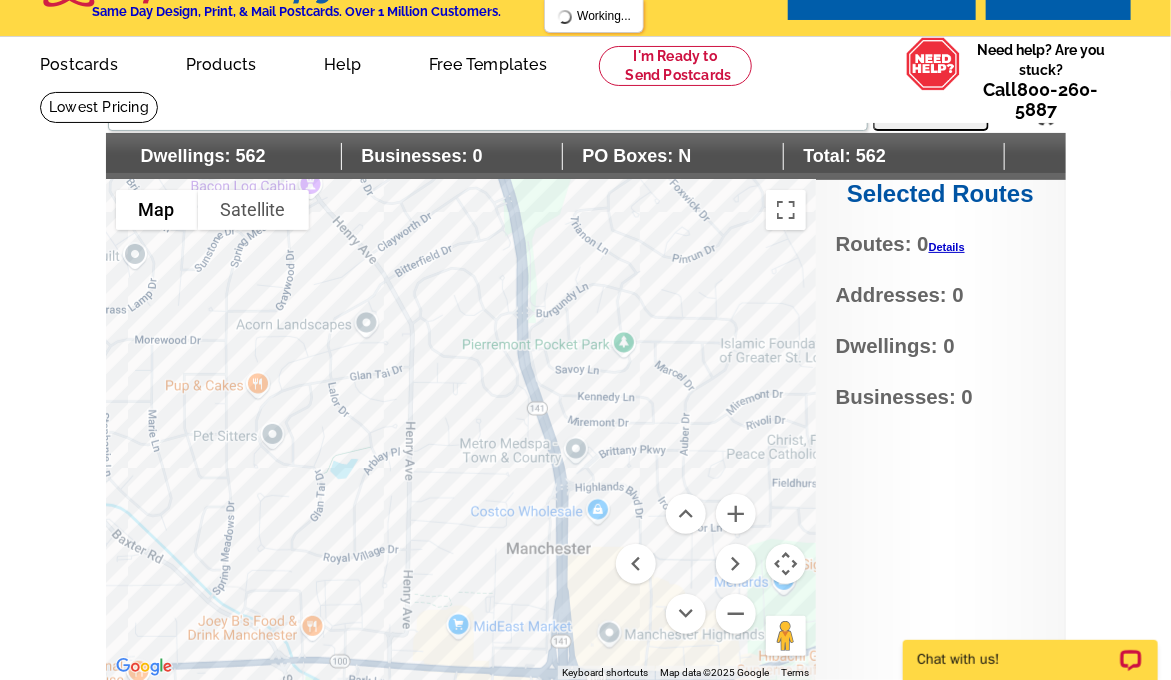 click at bounding box center [461, 430] 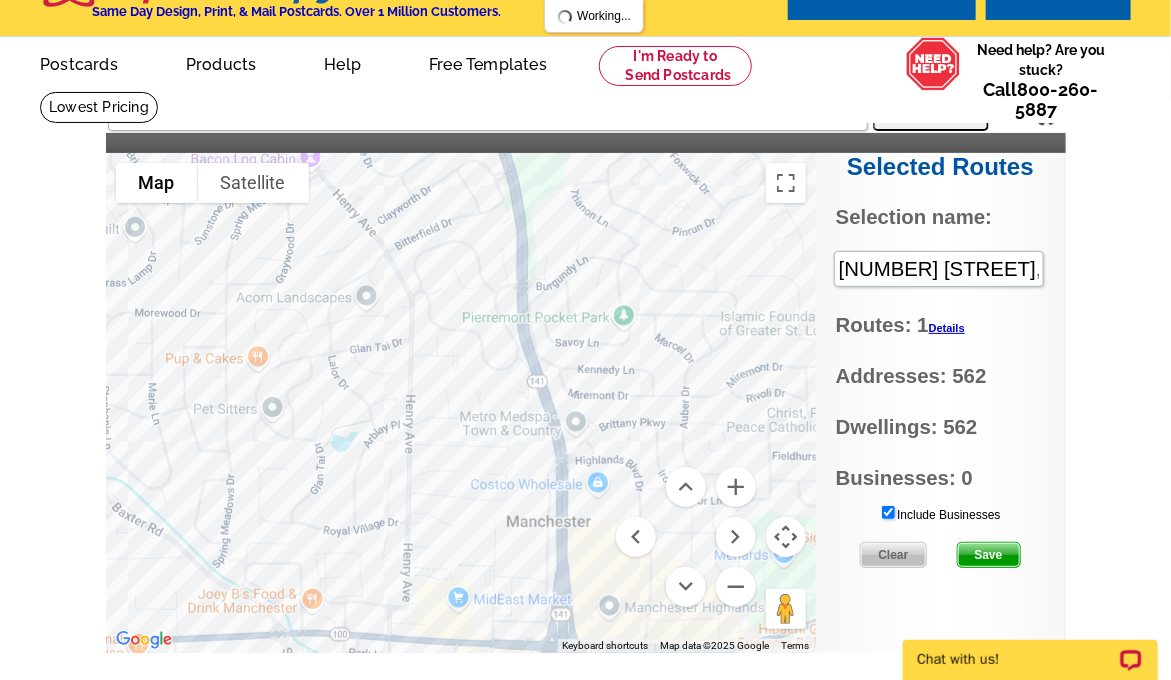 click on "Include Businesses" at bounding box center (888, 512) 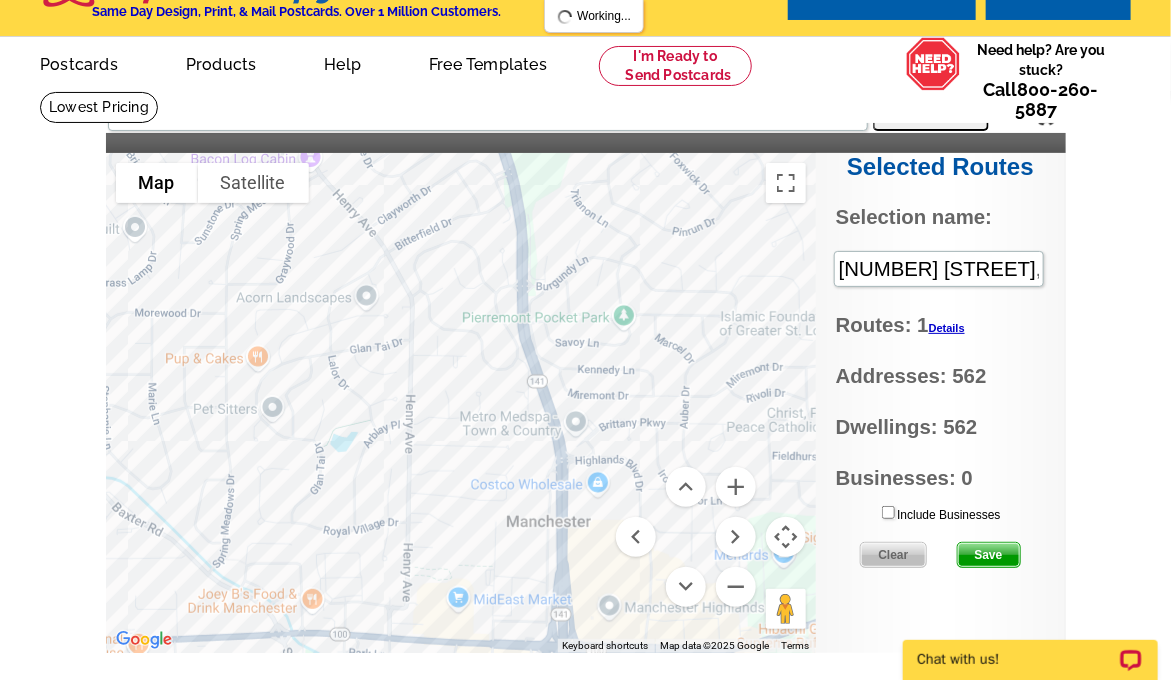 click on "Save" at bounding box center [989, 555] 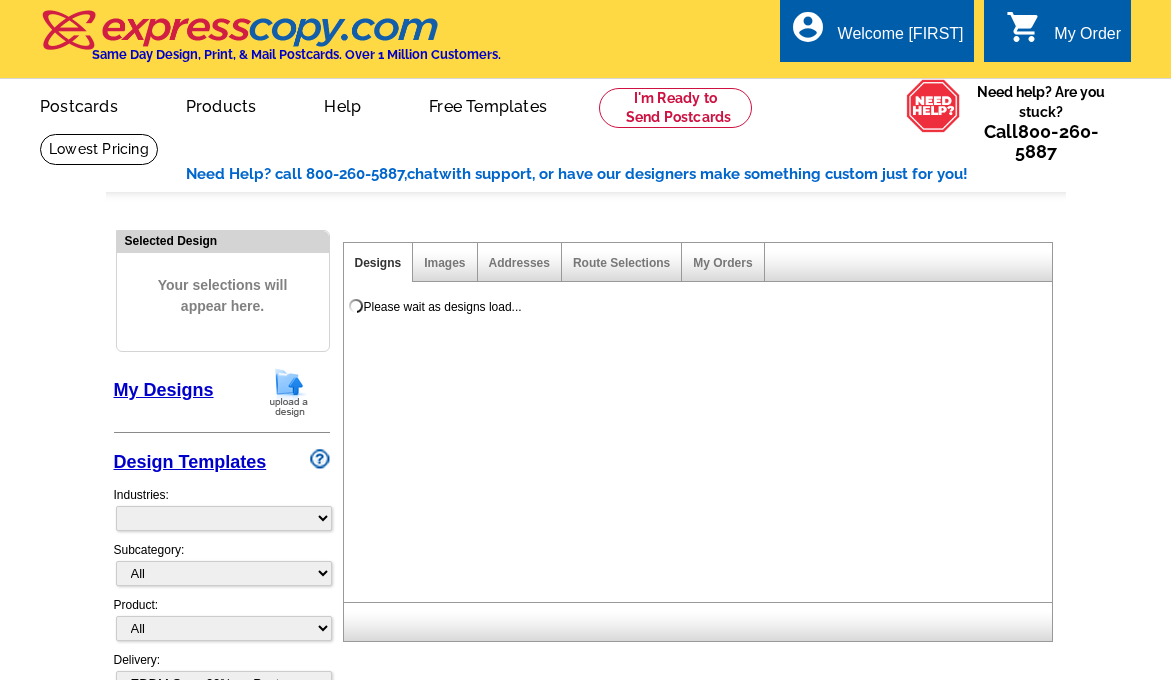 select on "4" 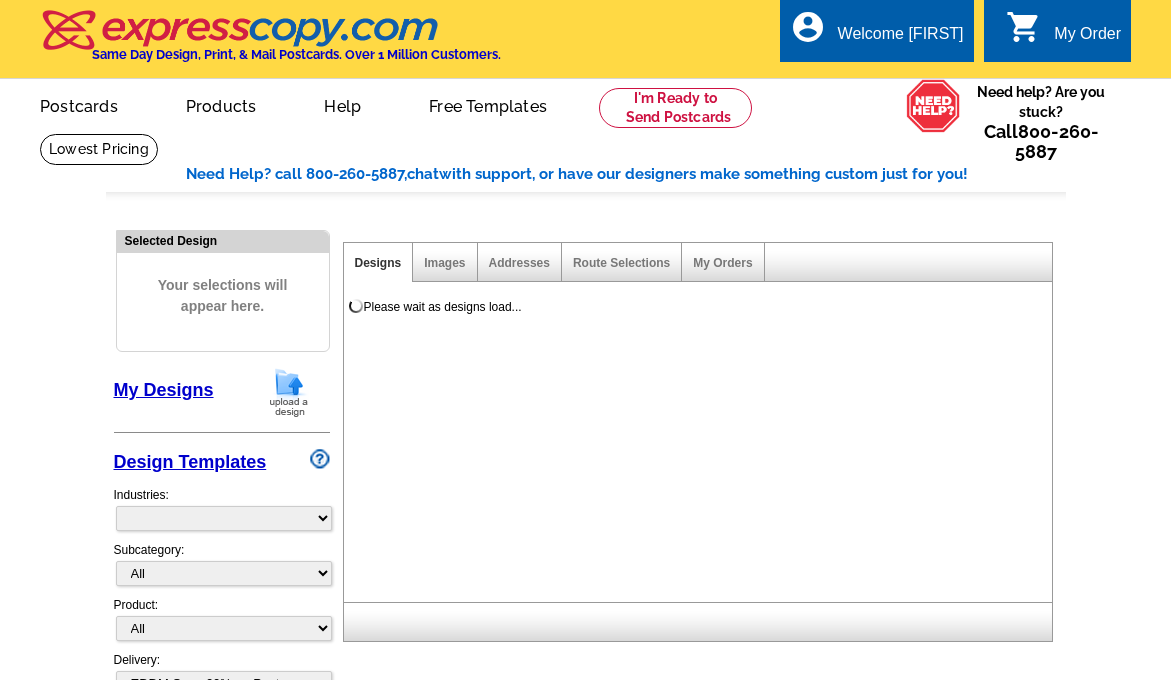 scroll, scrollTop: 0, scrollLeft: 0, axis: both 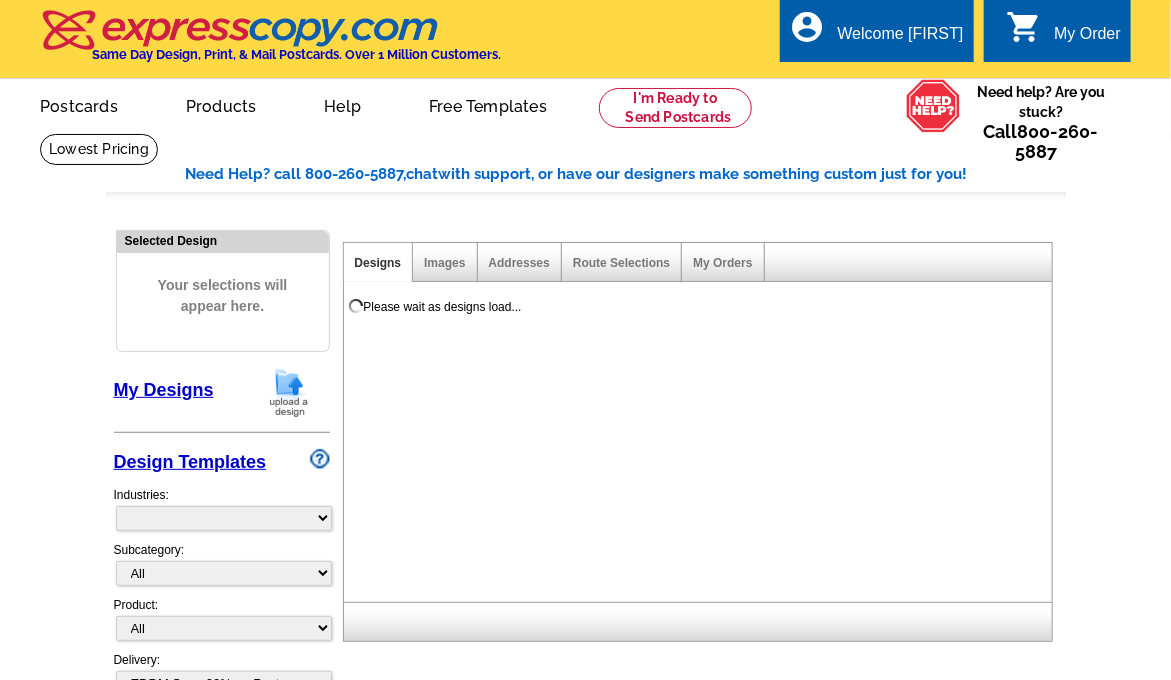 select on "785" 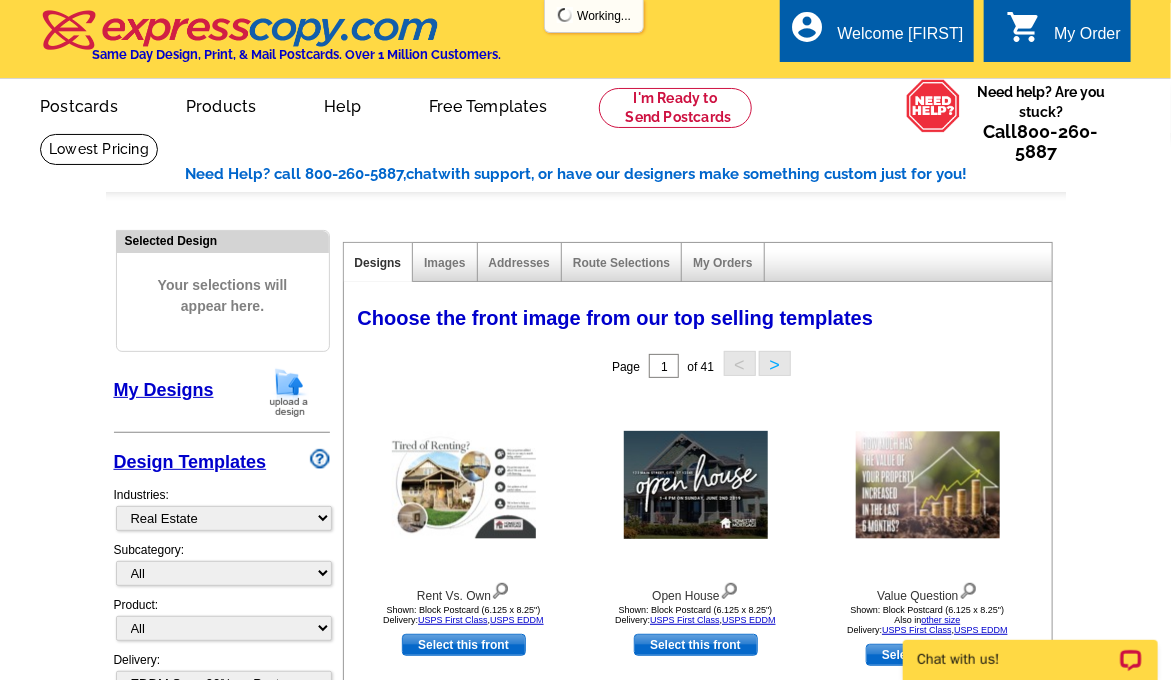 scroll, scrollTop: 0, scrollLeft: 0, axis: both 